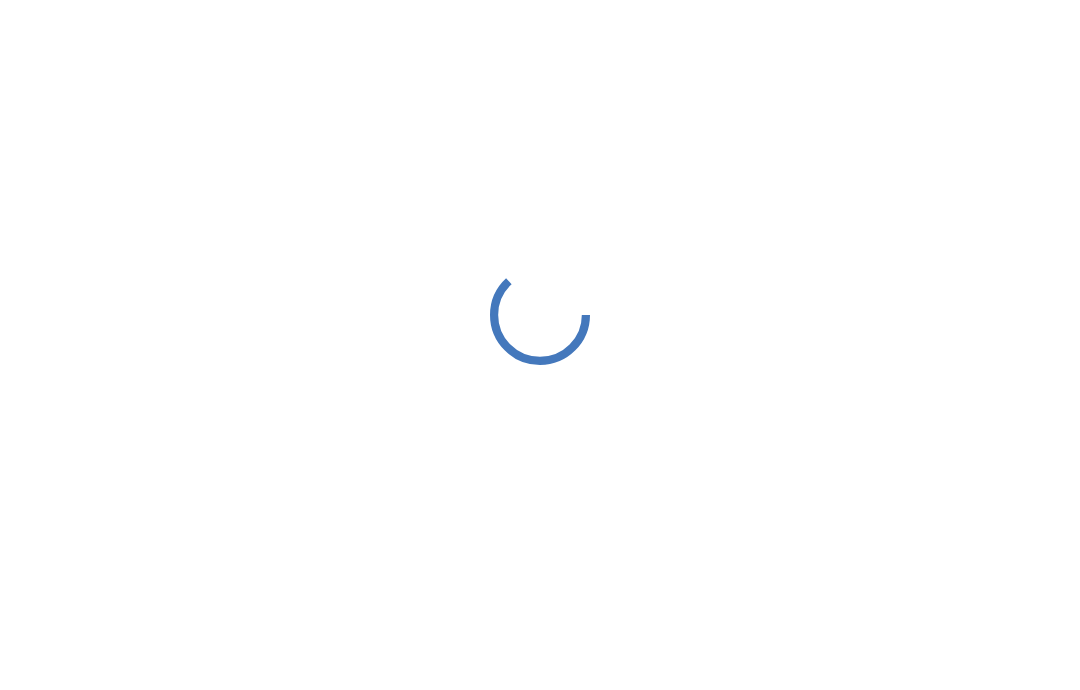 scroll, scrollTop: 0, scrollLeft: 0, axis: both 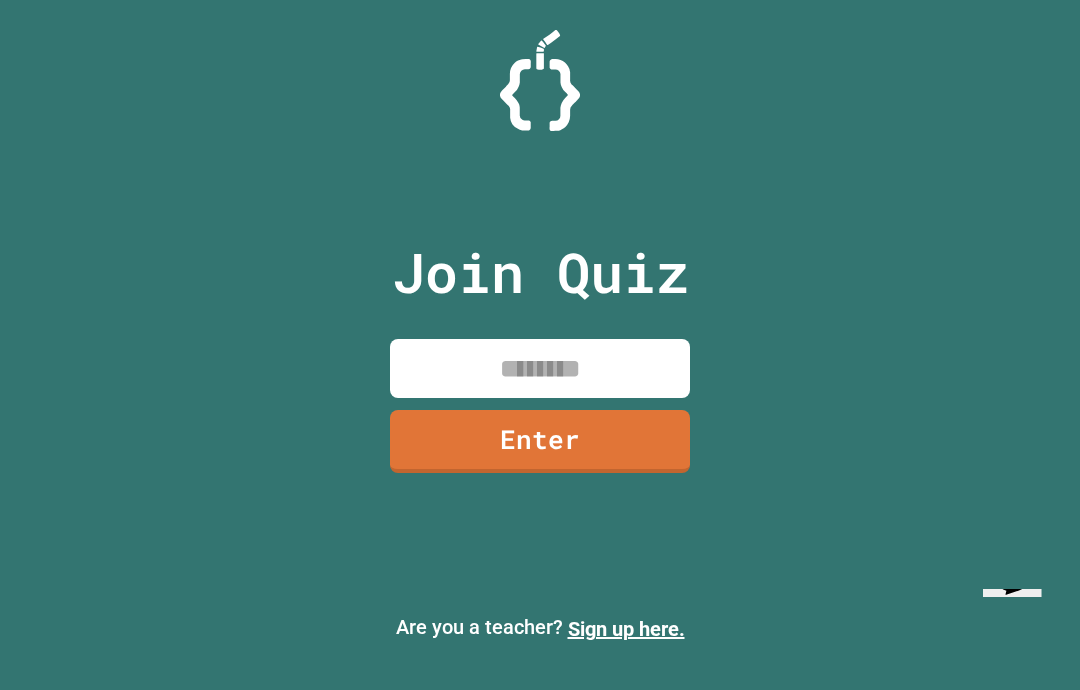 click at bounding box center (540, 368) 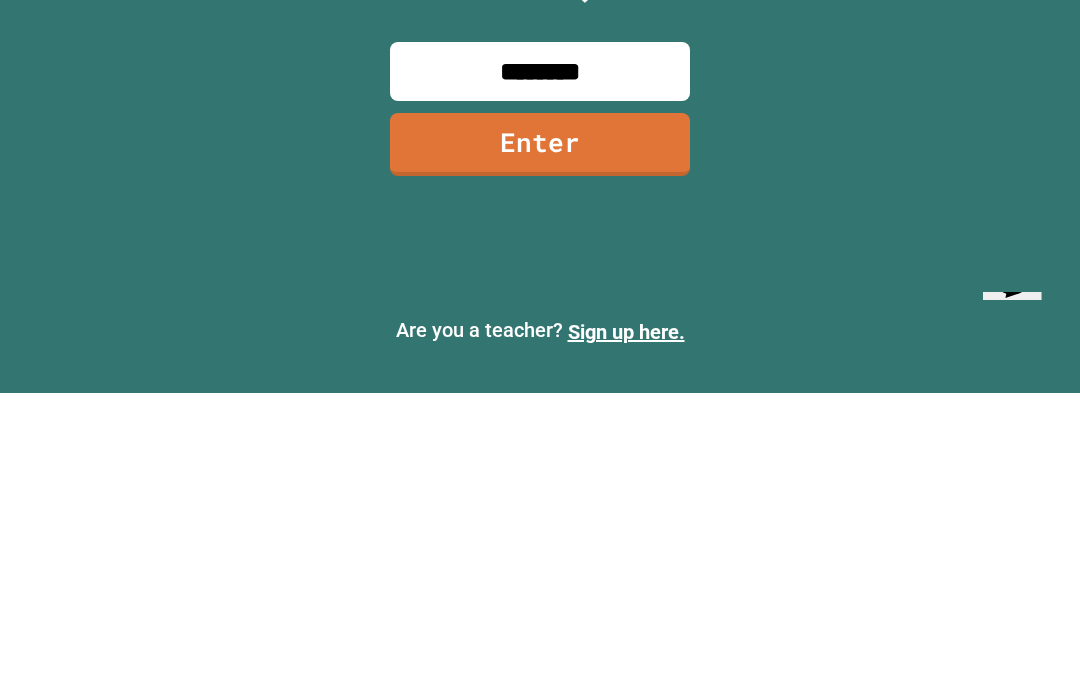 type on "********" 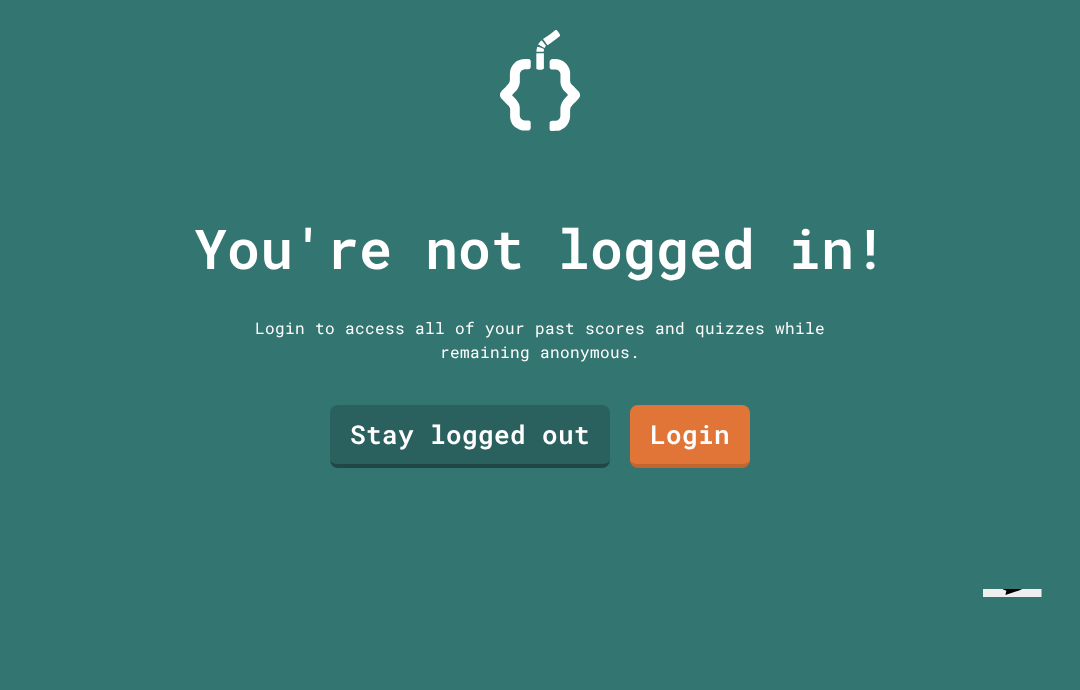 click on "Login" at bounding box center (690, 436) 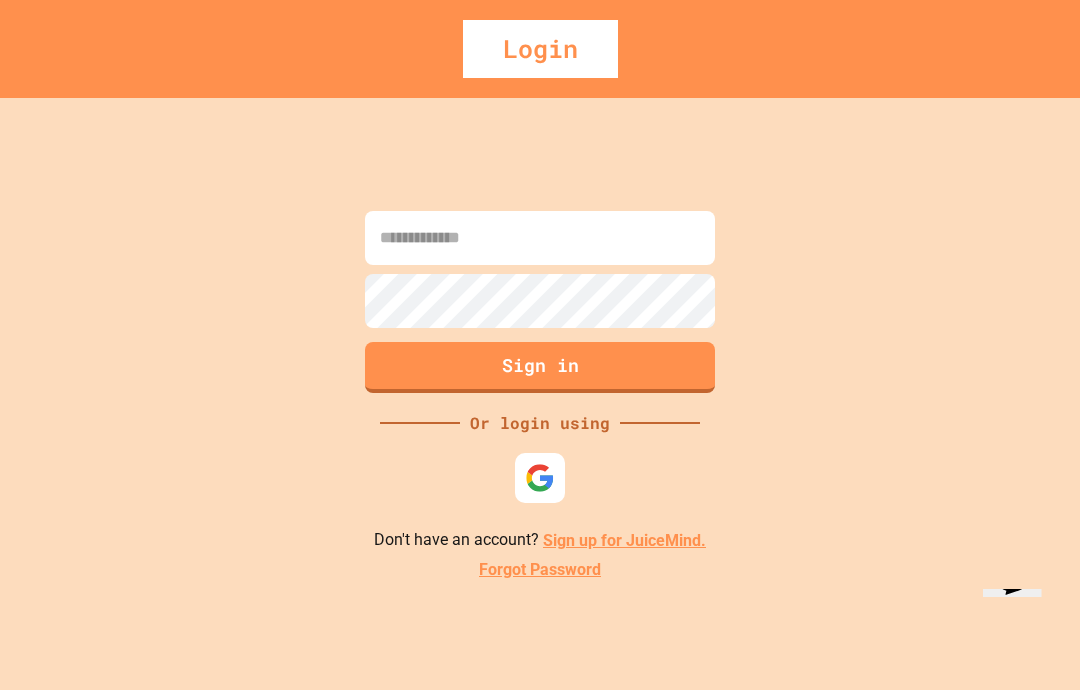 click at bounding box center [540, 238] 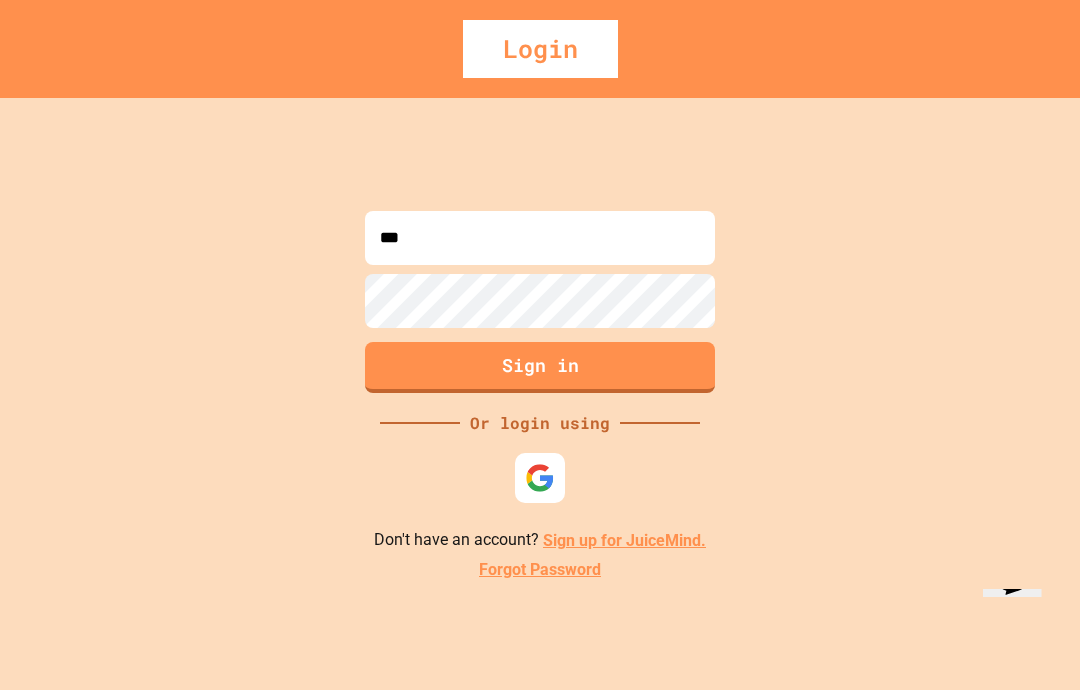 scroll, scrollTop: 17, scrollLeft: 0, axis: vertical 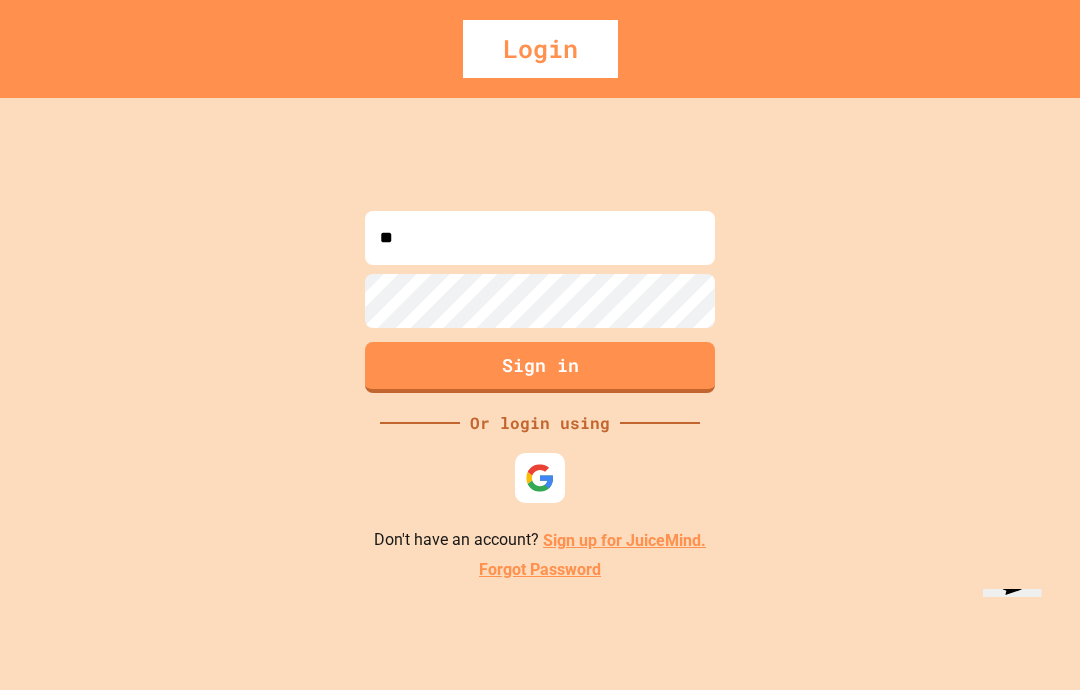 type on "*" 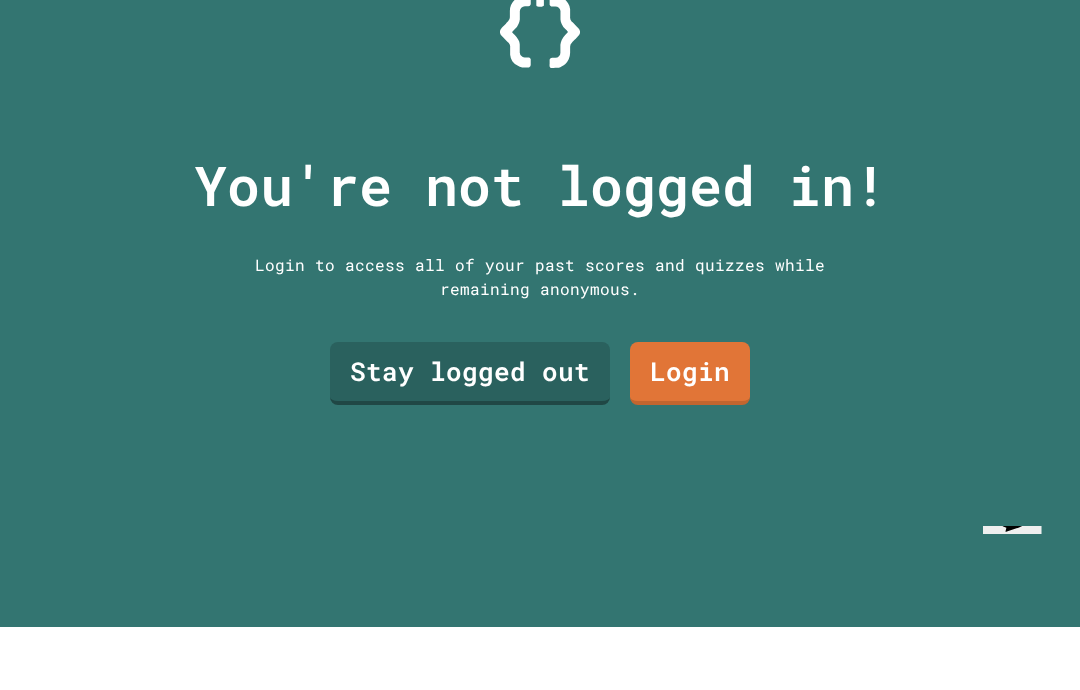 click on "Stay logged out" at bounding box center [470, 436] 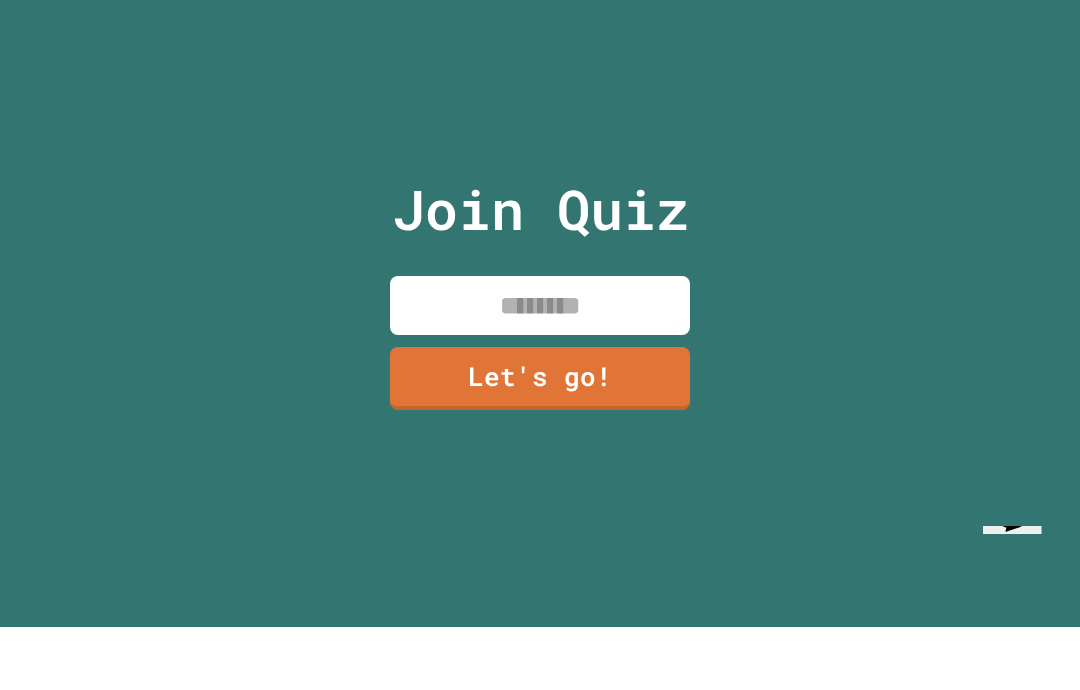scroll, scrollTop: 80, scrollLeft: 0, axis: vertical 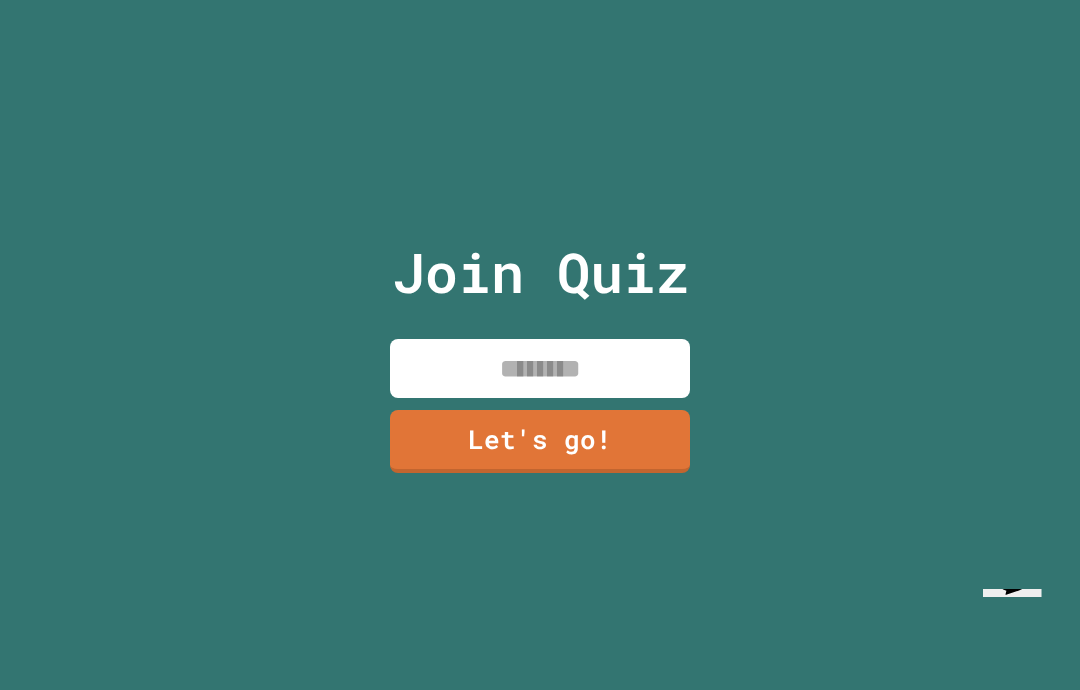 click at bounding box center [540, 368] 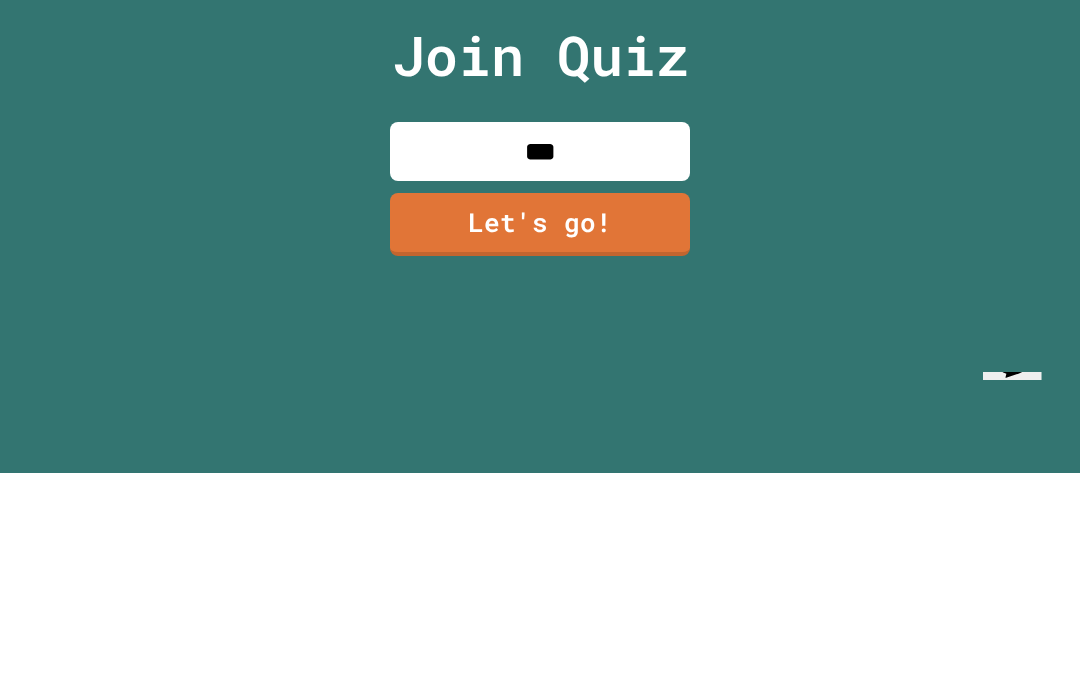 type on "****" 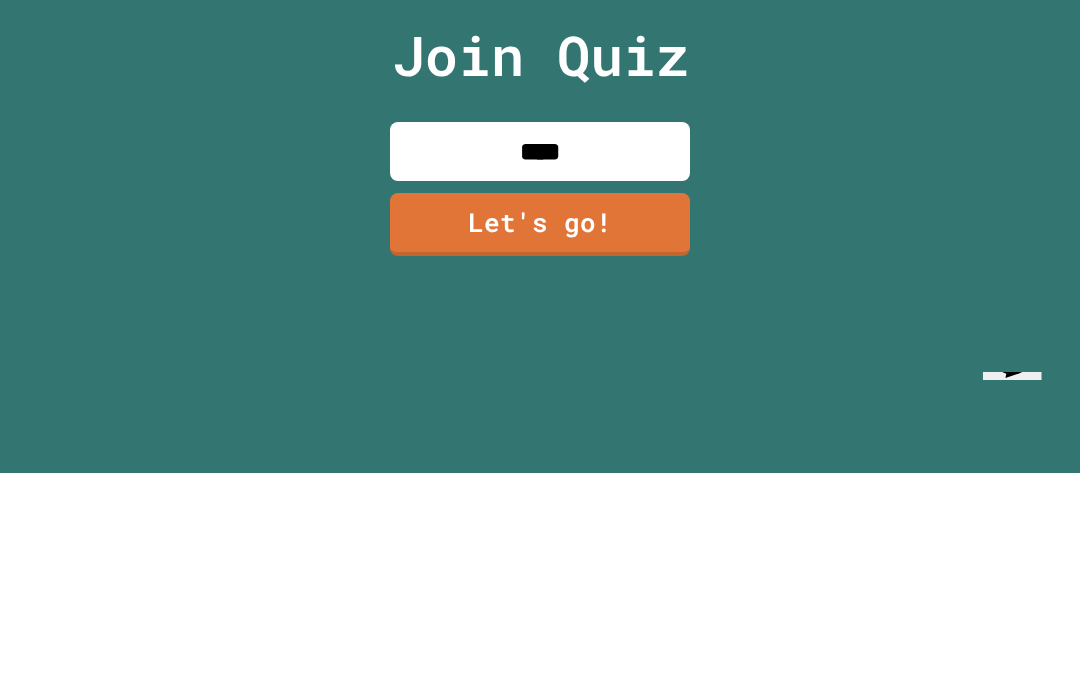 click on "Let's go!" at bounding box center (540, 441) 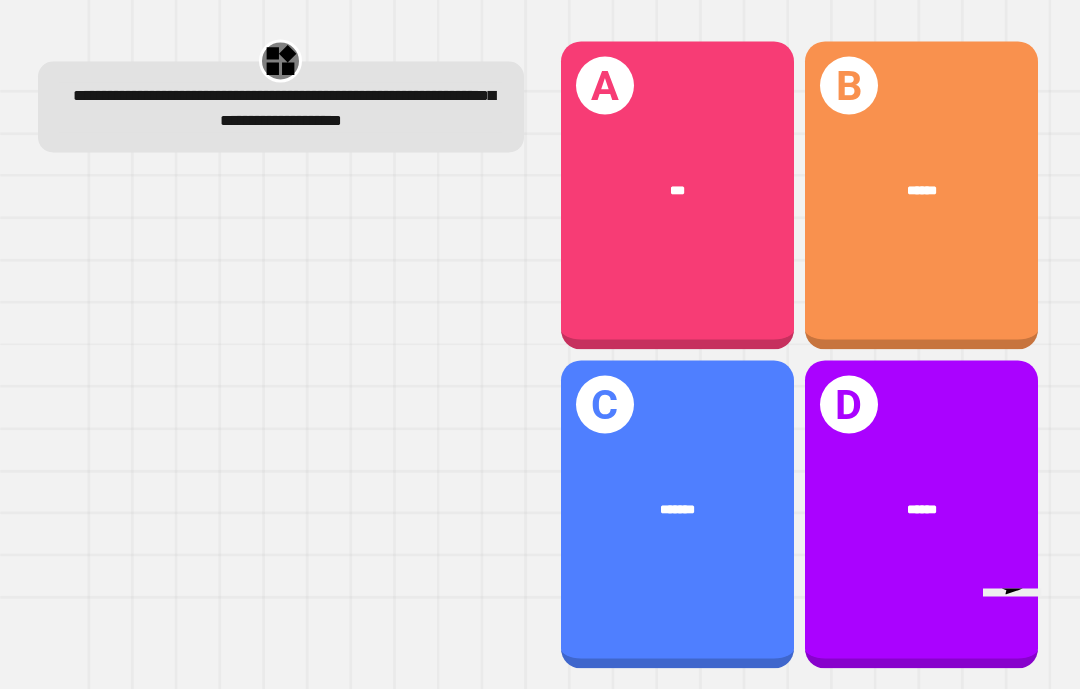 scroll, scrollTop: 0, scrollLeft: 0, axis: both 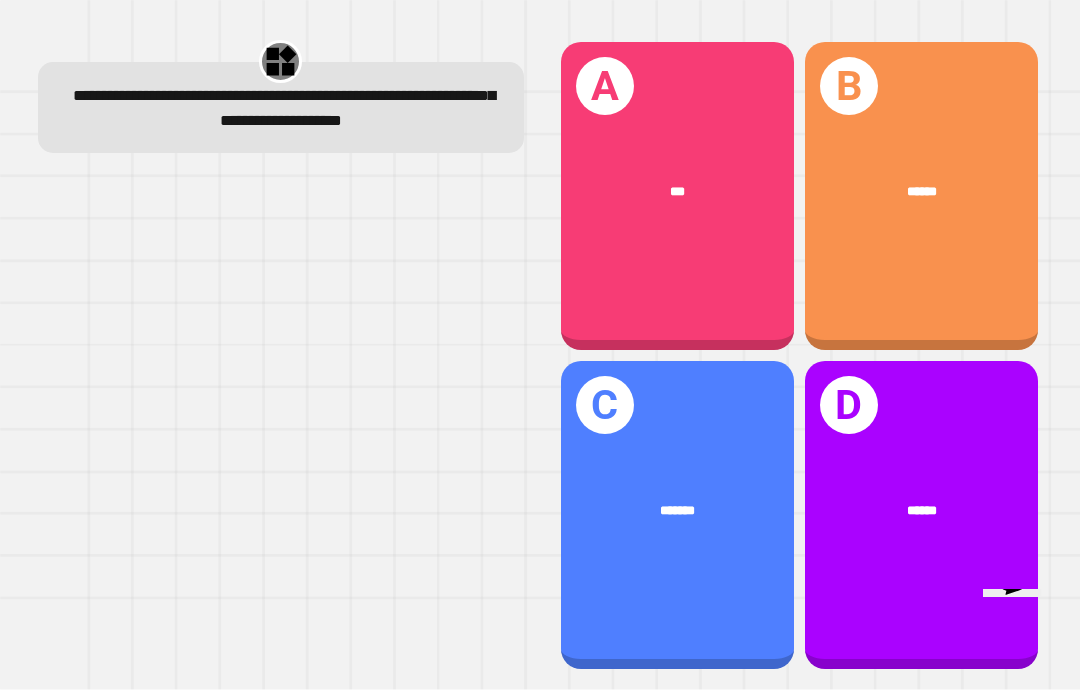 click on "******" at bounding box center [921, 192] 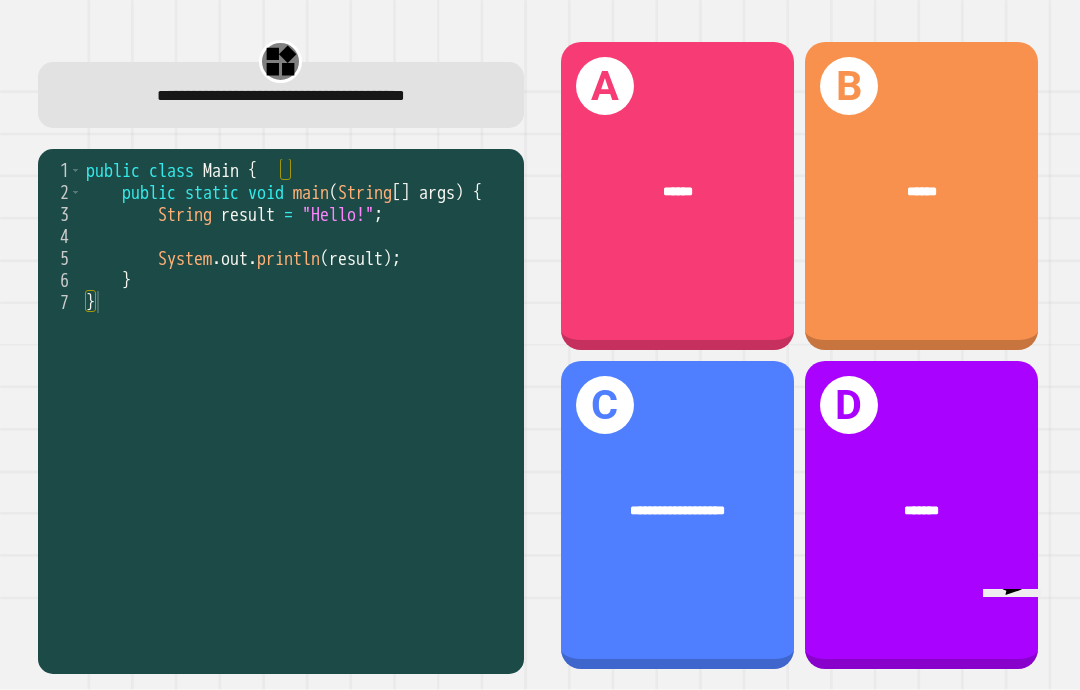 click on "A ******" at bounding box center [677, 196] 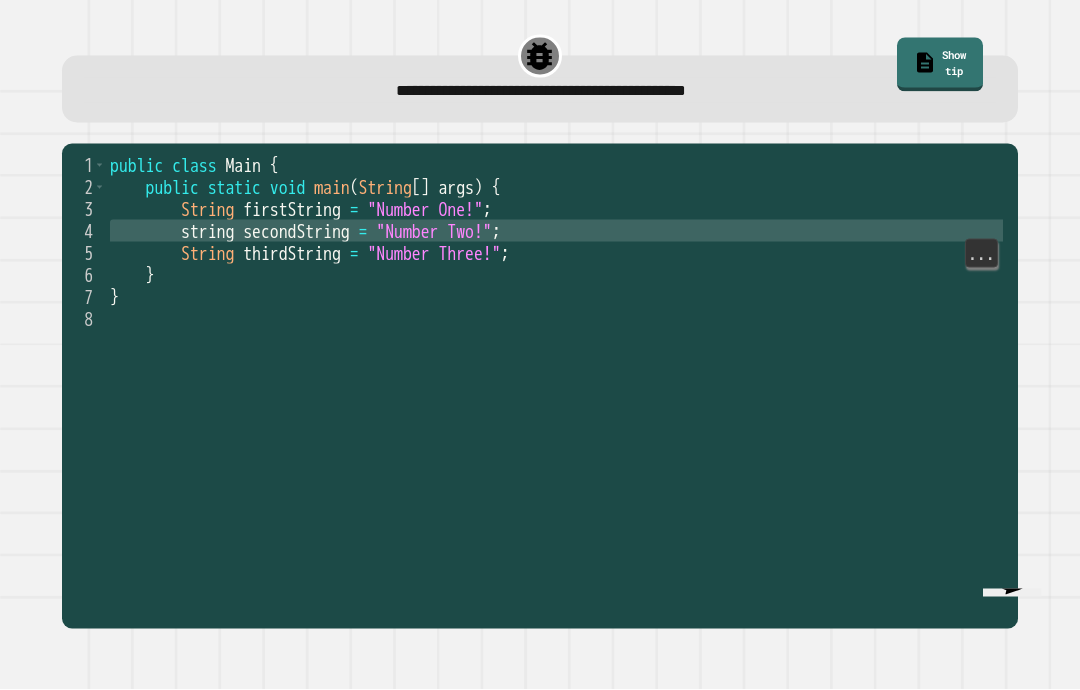scroll, scrollTop: 80, scrollLeft: 0, axis: vertical 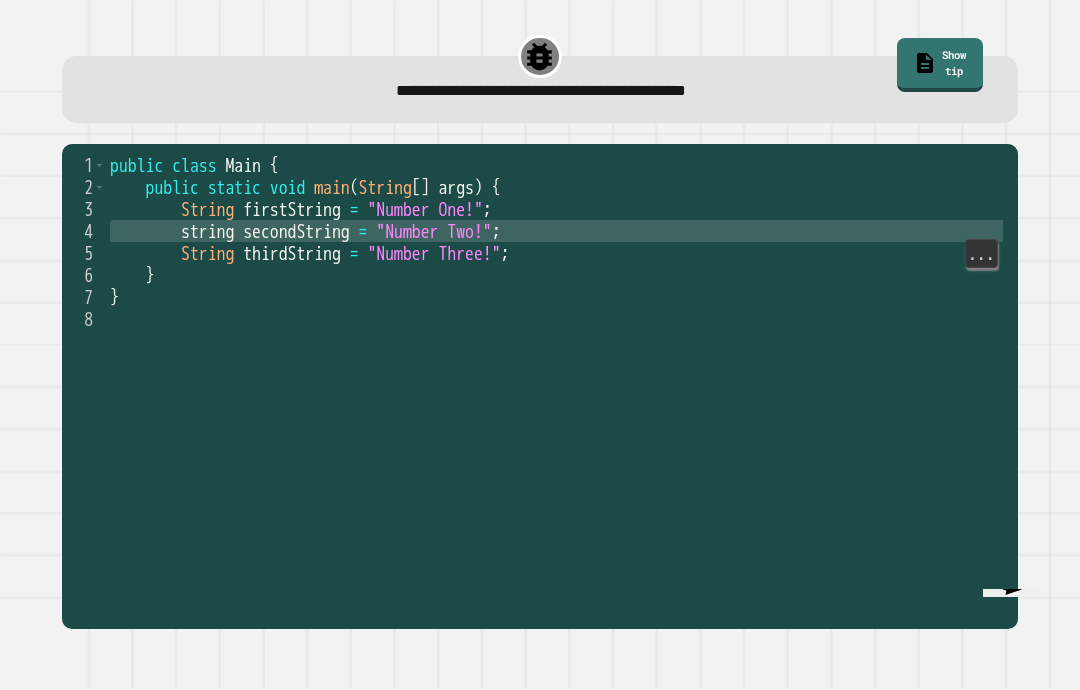 click on "string   secondString   =   "Number Two!" ;" at bounding box center [500110, 231] 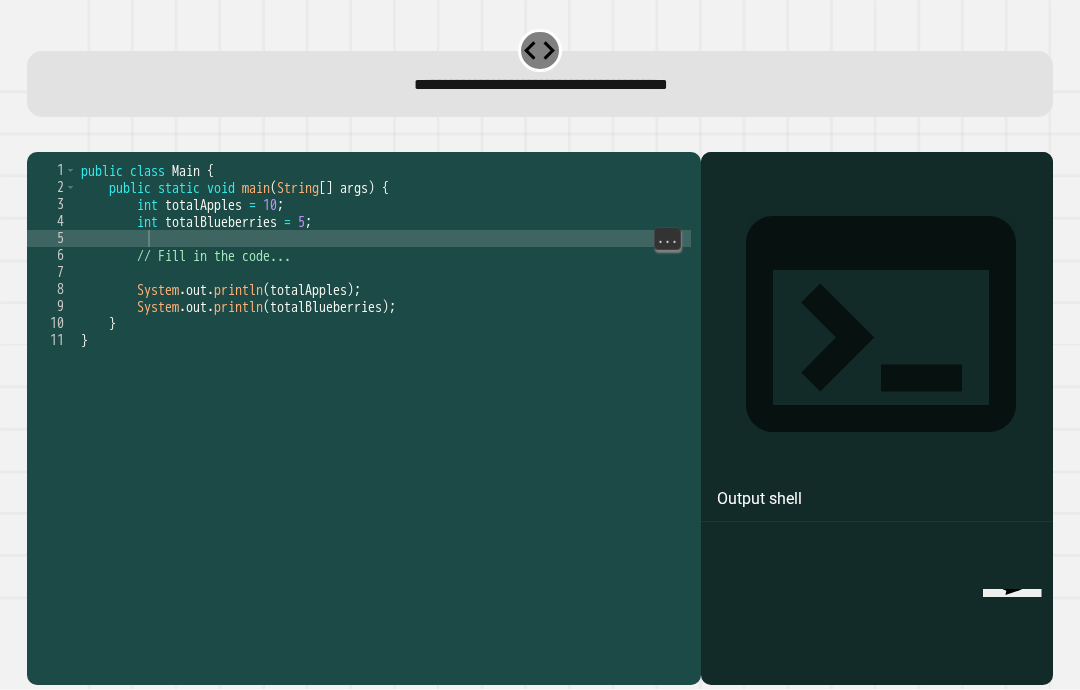 click on "public   class   Main   {      public   static   void   main ( String [ ]   args )   {           int   totalApples   =   10 ;           int   totalBlueberries   =   5 ;                     // Fill in the code...                     System . out . println ( totalApples ) ;           System . out . println ( totalBlueberries ) ;      } }" at bounding box center (384, 451) 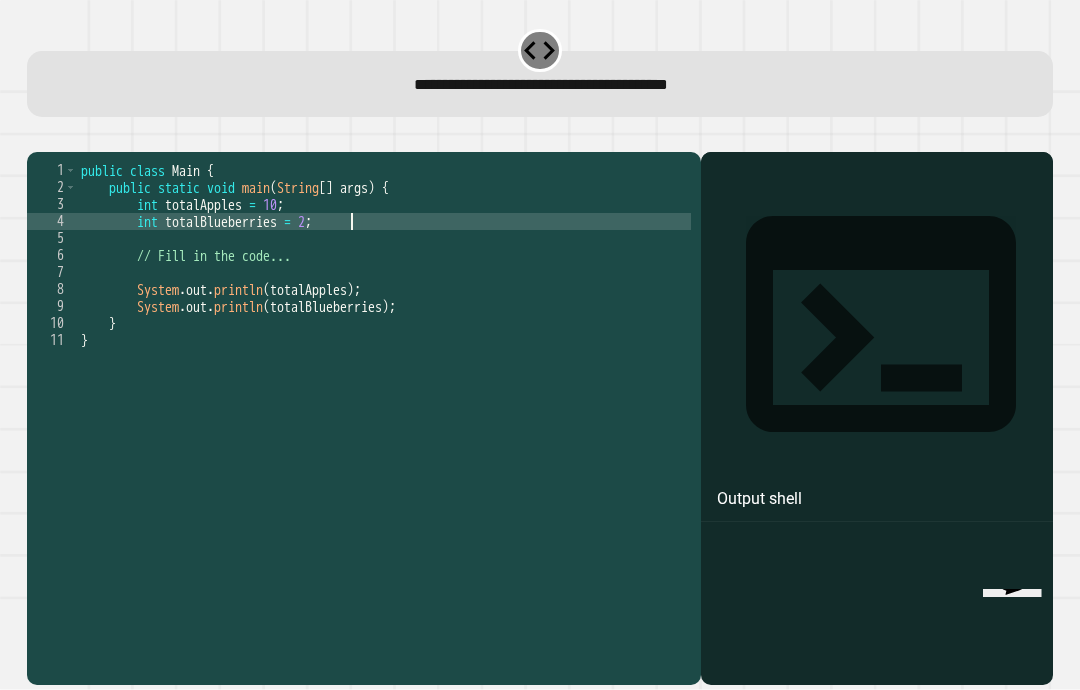 scroll, scrollTop: 18, scrollLeft: 31, axis: both 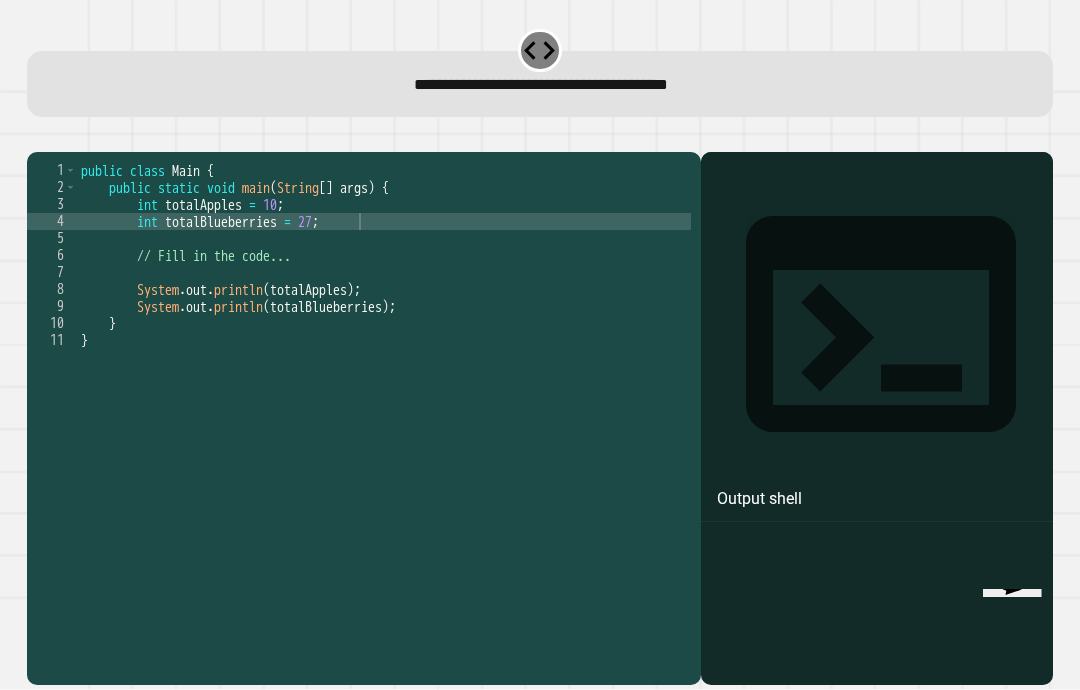 click 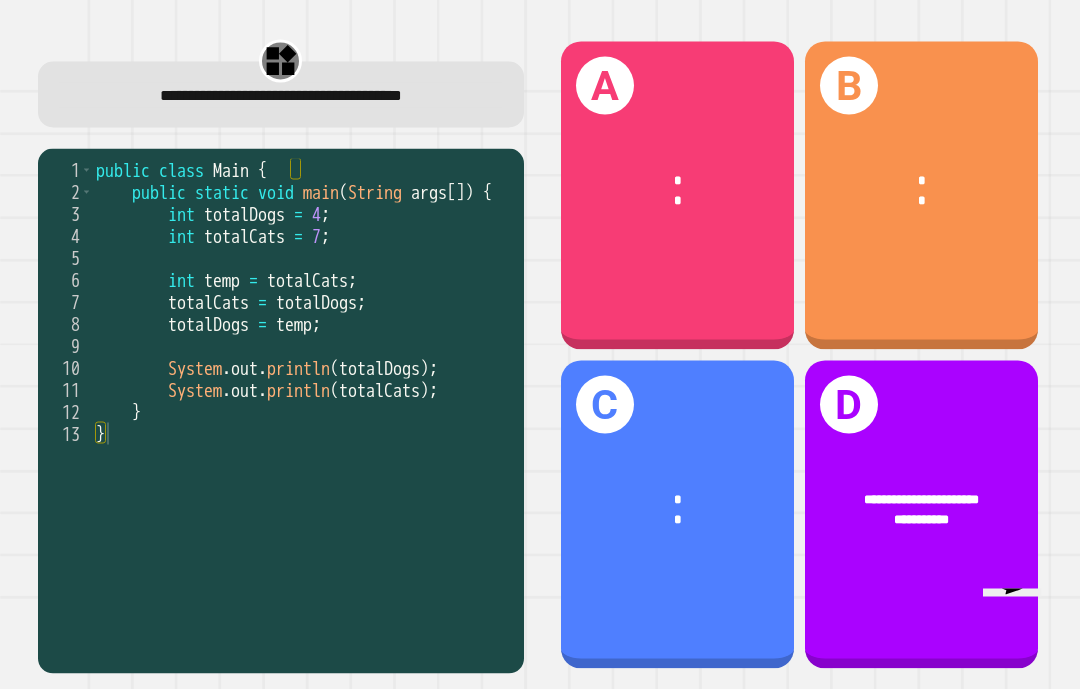 scroll, scrollTop: 27, scrollLeft: 0, axis: vertical 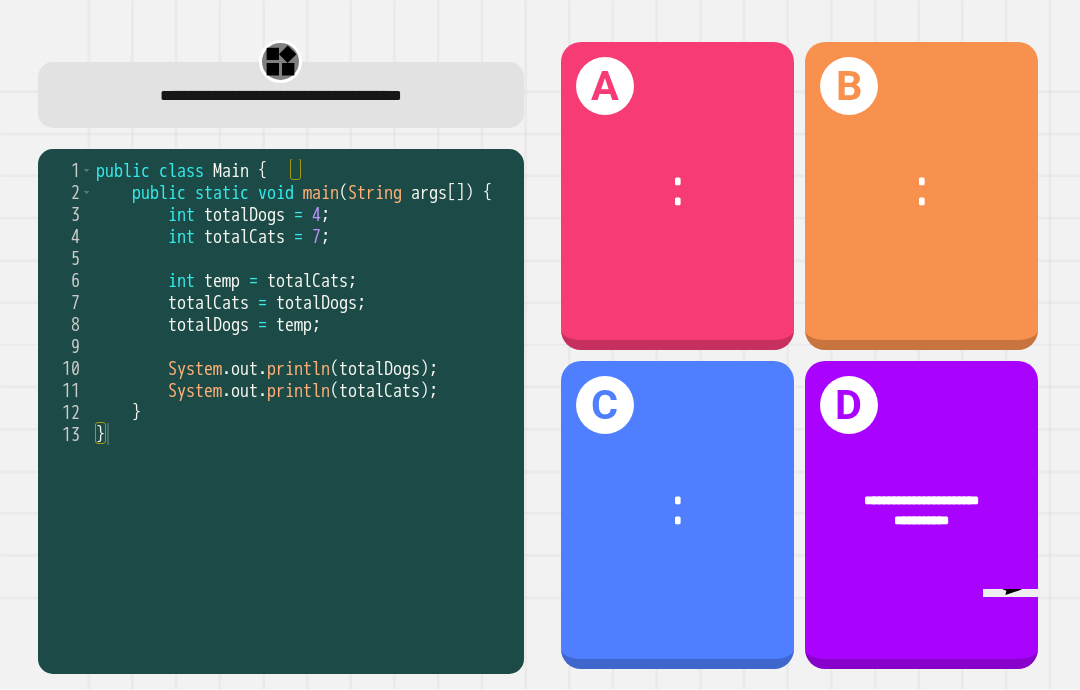 click on "*" at bounding box center [921, 181] 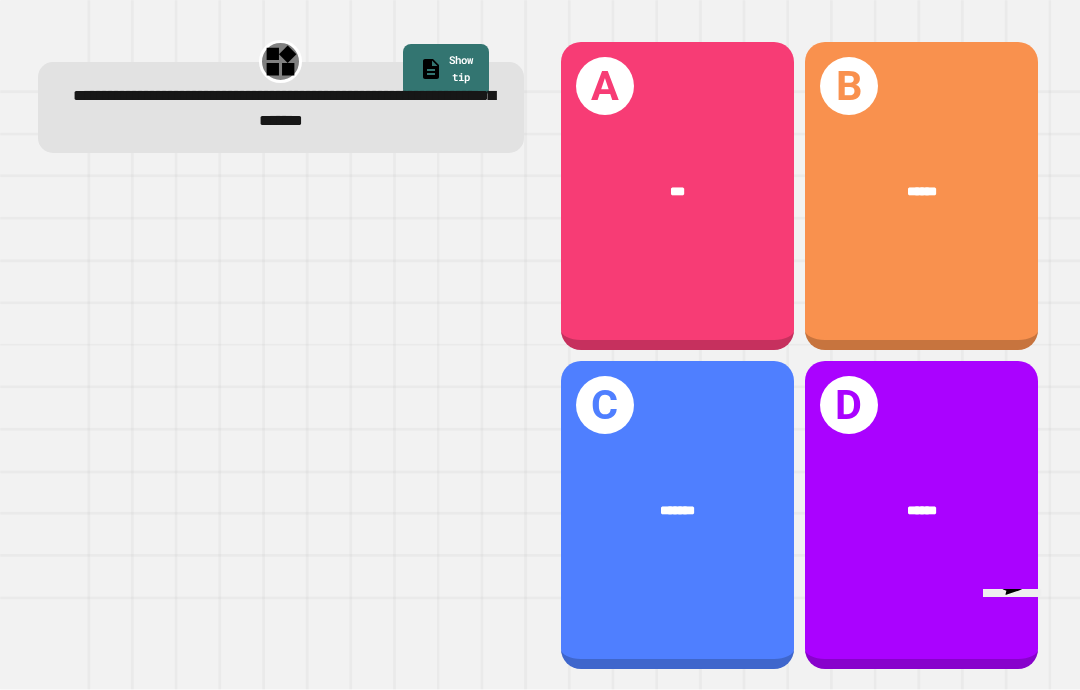 click on "C *******" at bounding box center (677, 515) 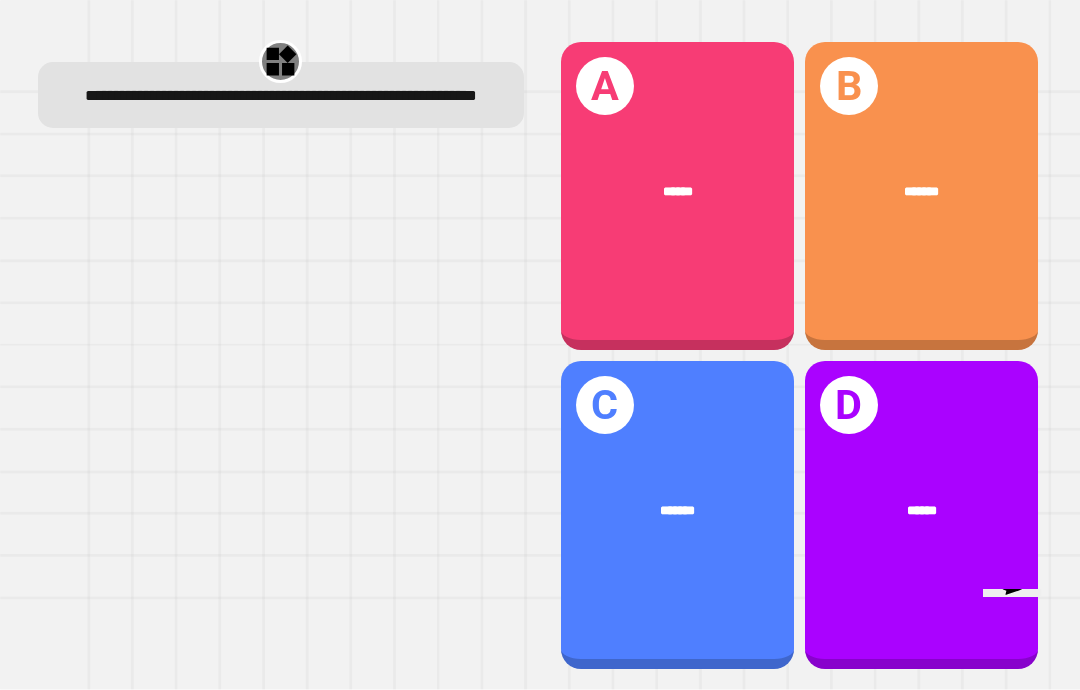 click on "A ******" at bounding box center [677, 196] 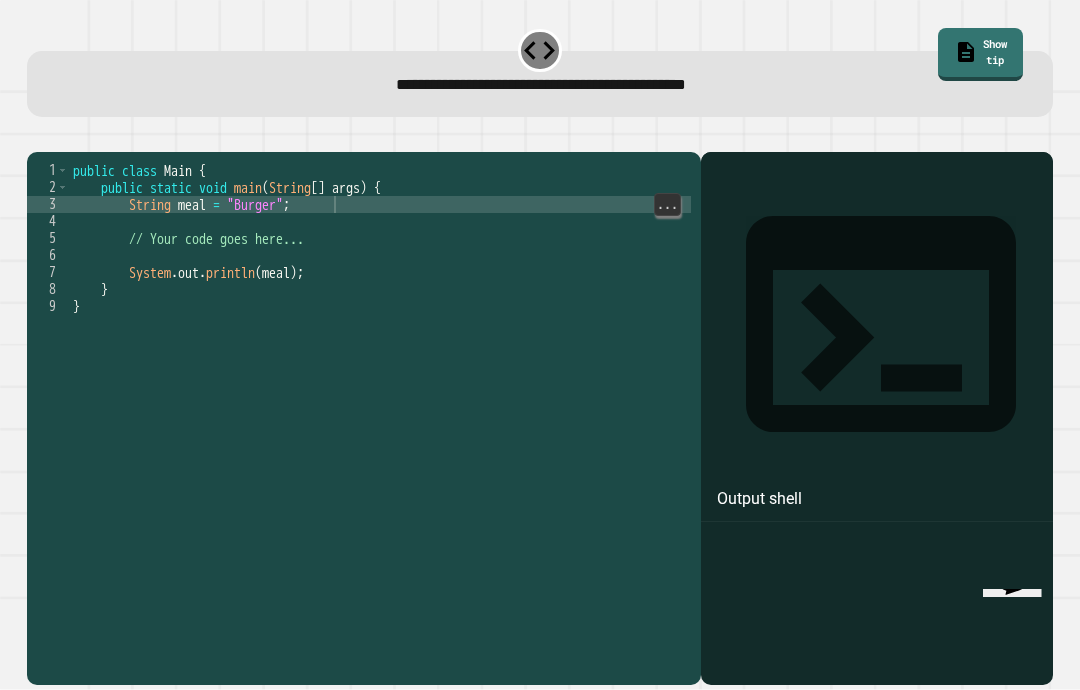 click on "public   class   Main   {      public   static   void   main ( String [ ]   args )   {           String   meal   =   "Burger" ;                     // Your code goes here...                     System . out . println ( meal ) ;      } }" at bounding box center [380, 451] 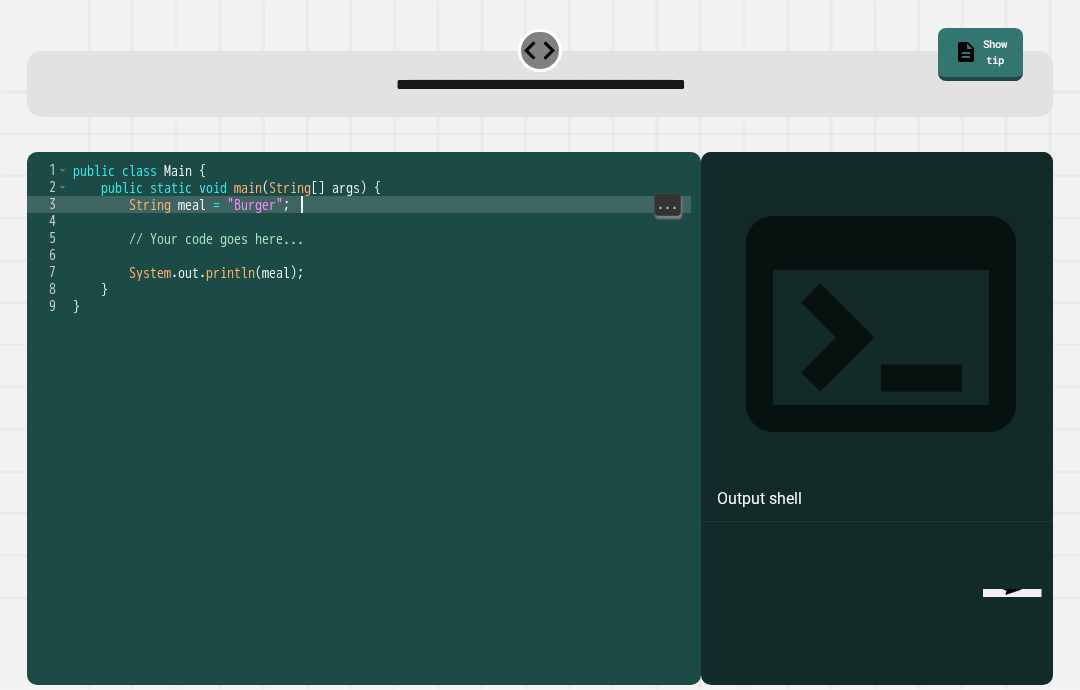 click on "public   class   Main   {      public   static   void   main ( String [ ]   args )   {           String   meal   =   "Burger" ;                     // Your code goes here...                     System . out . println ( meal ) ;      } }" at bounding box center [380, 451] 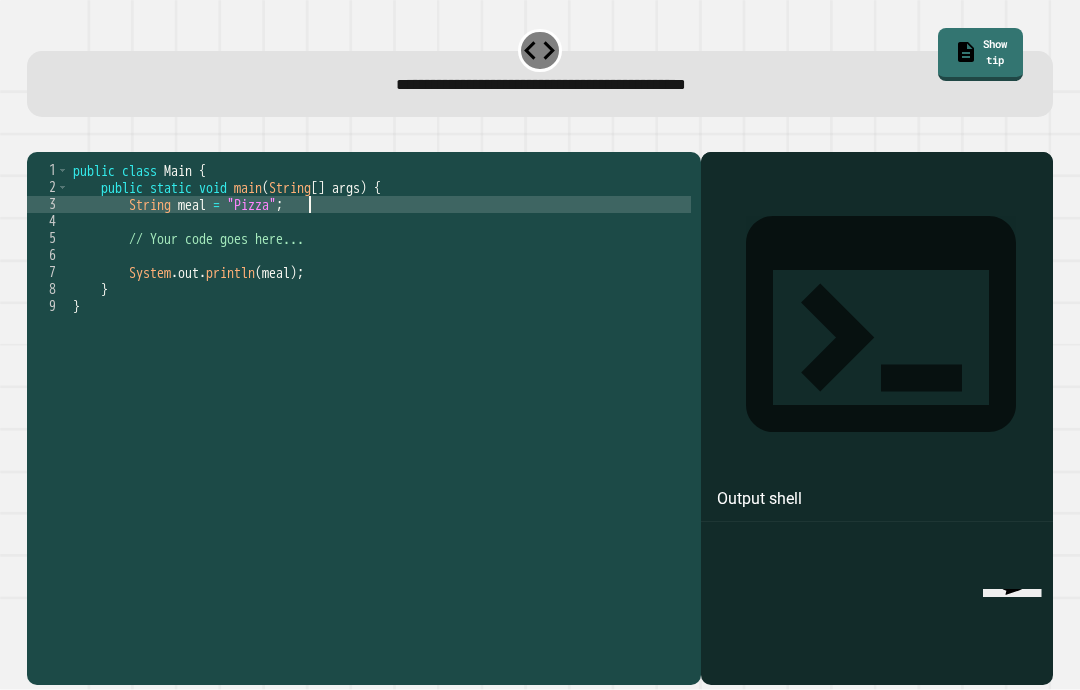 type on "********" 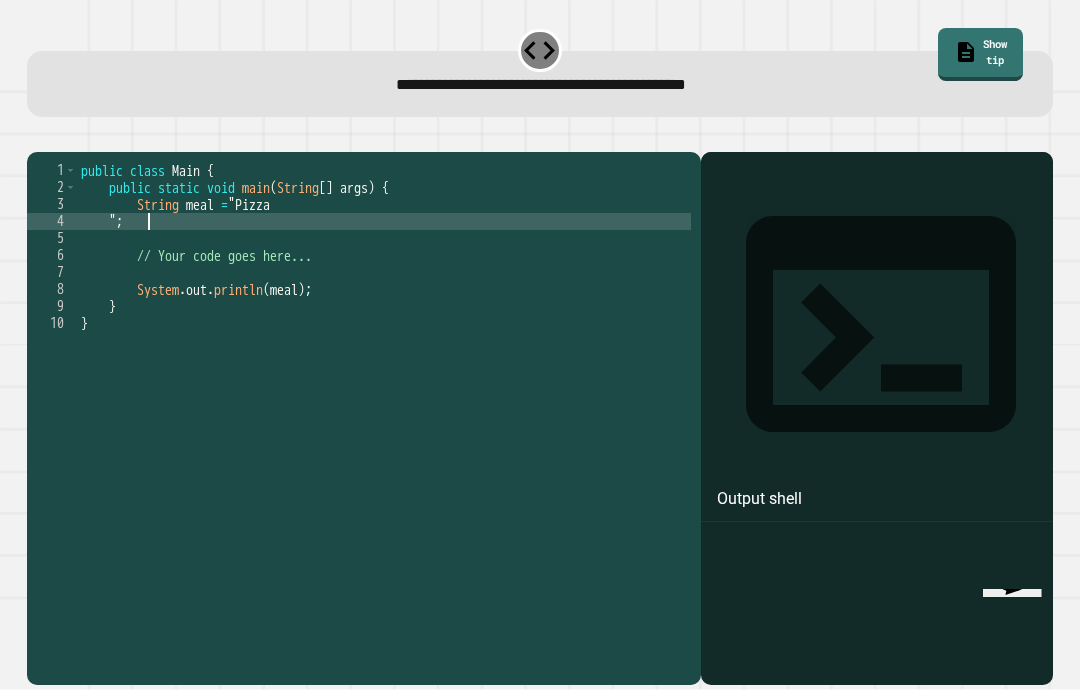 scroll, scrollTop: 18, scrollLeft: 23, axis: both 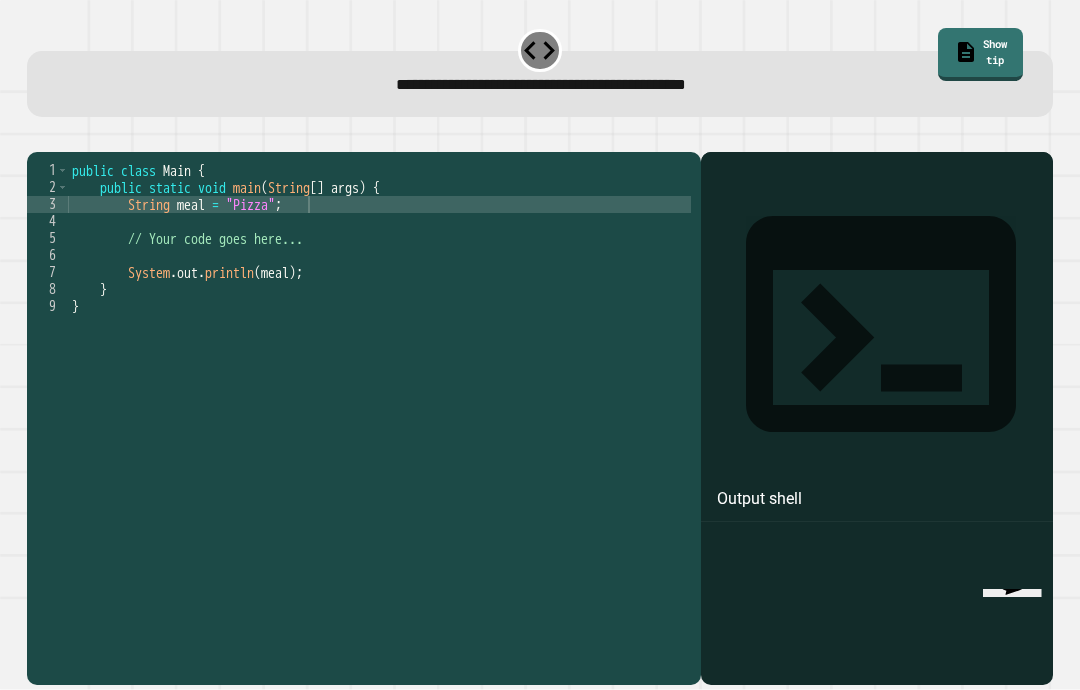 click 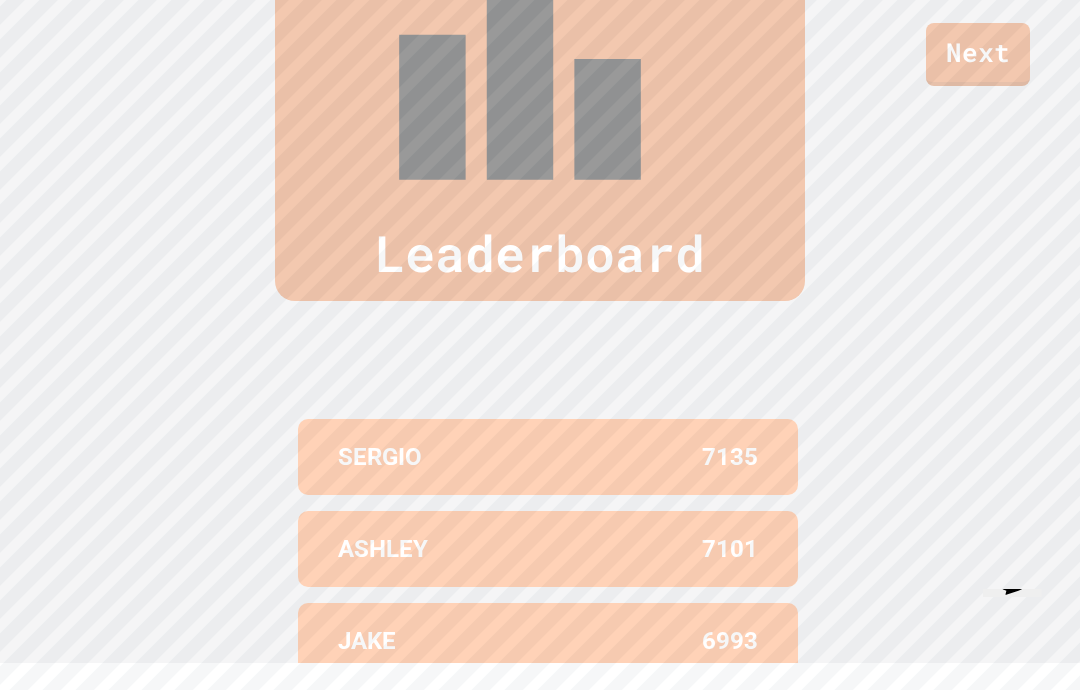 scroll, scrollTop: 825, scrollLeft: 0, axis: vertical 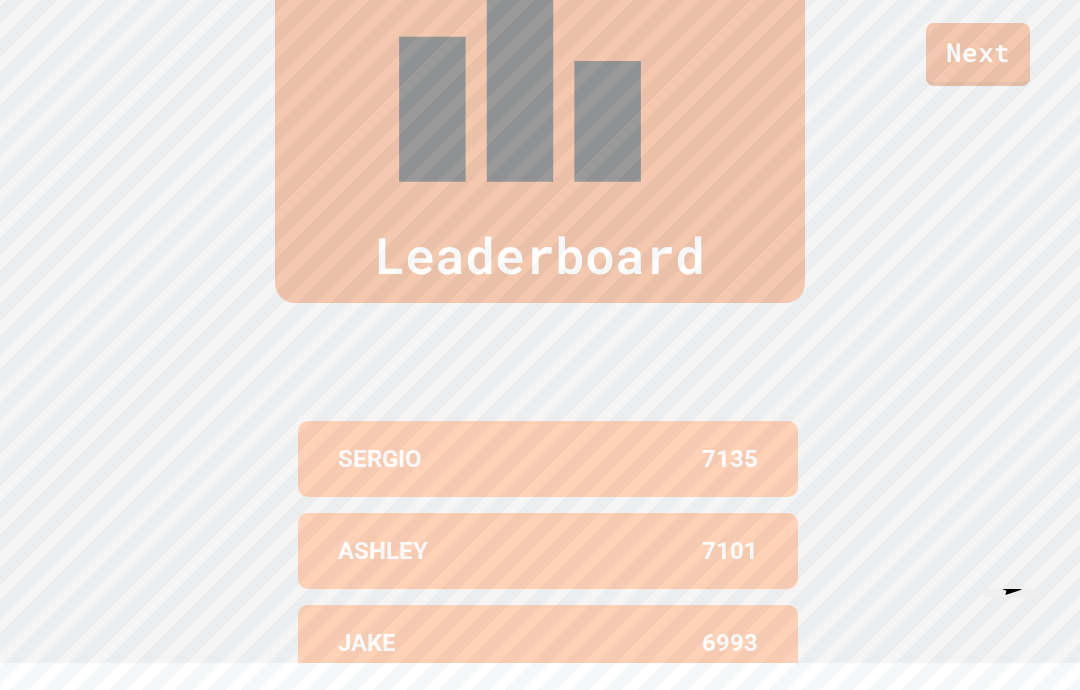 click on "Next" at bounding box center (978, 54) 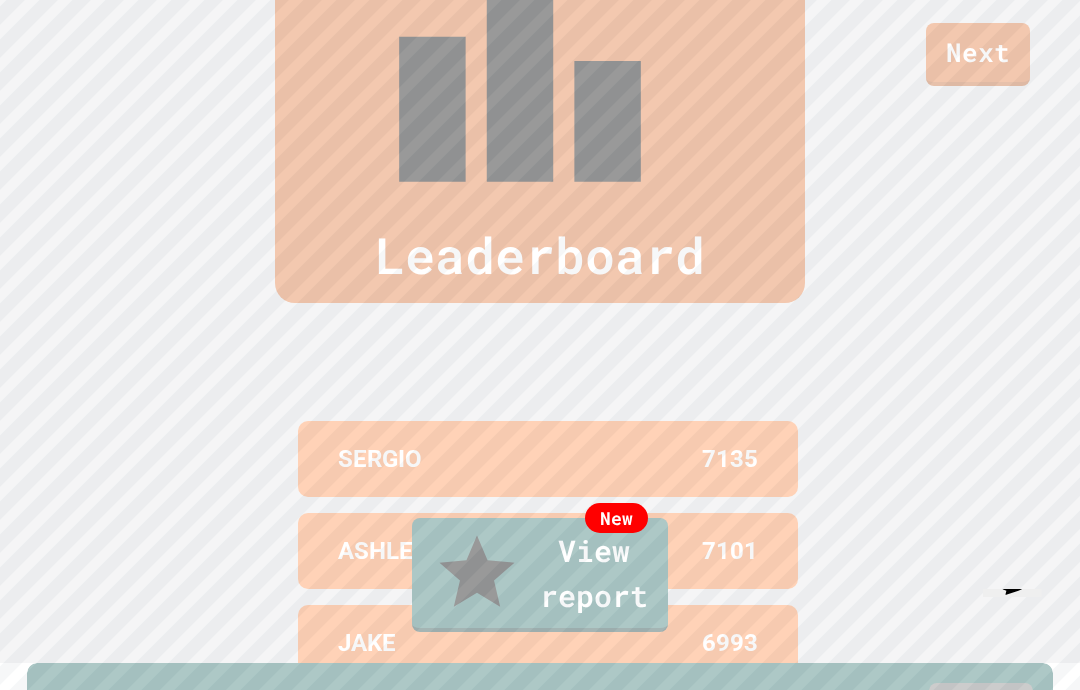 click on "Exit" at bounding box center [981, 714] 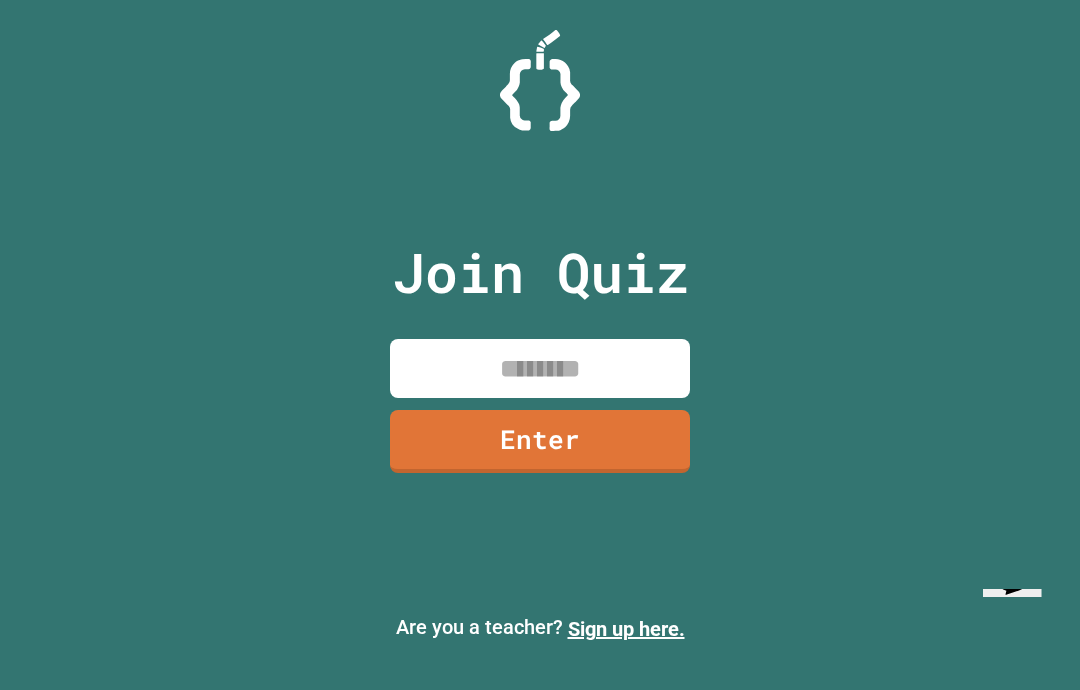 click at bounding box center [540, 368] 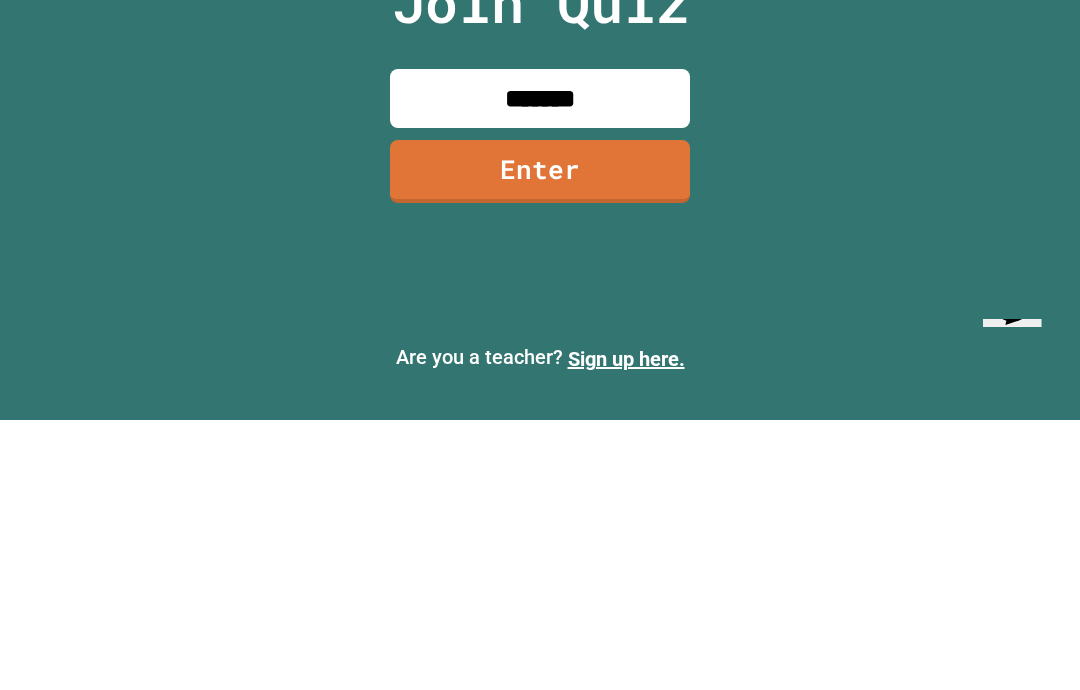 type on "********" 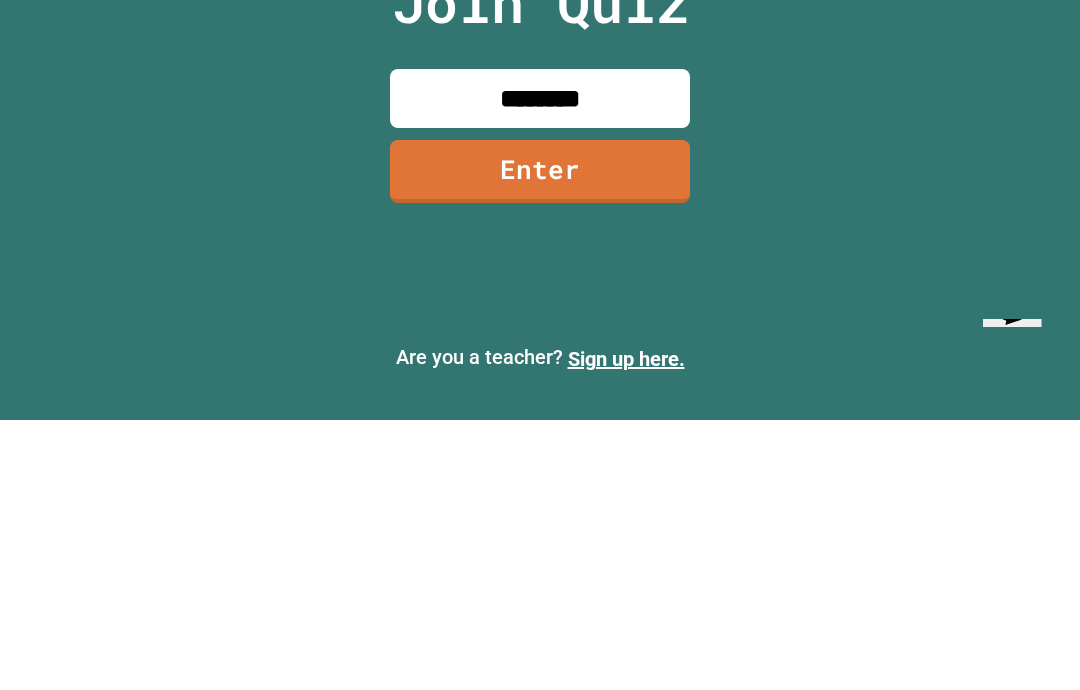 click on "Enter" at bounding box center (540, 441) 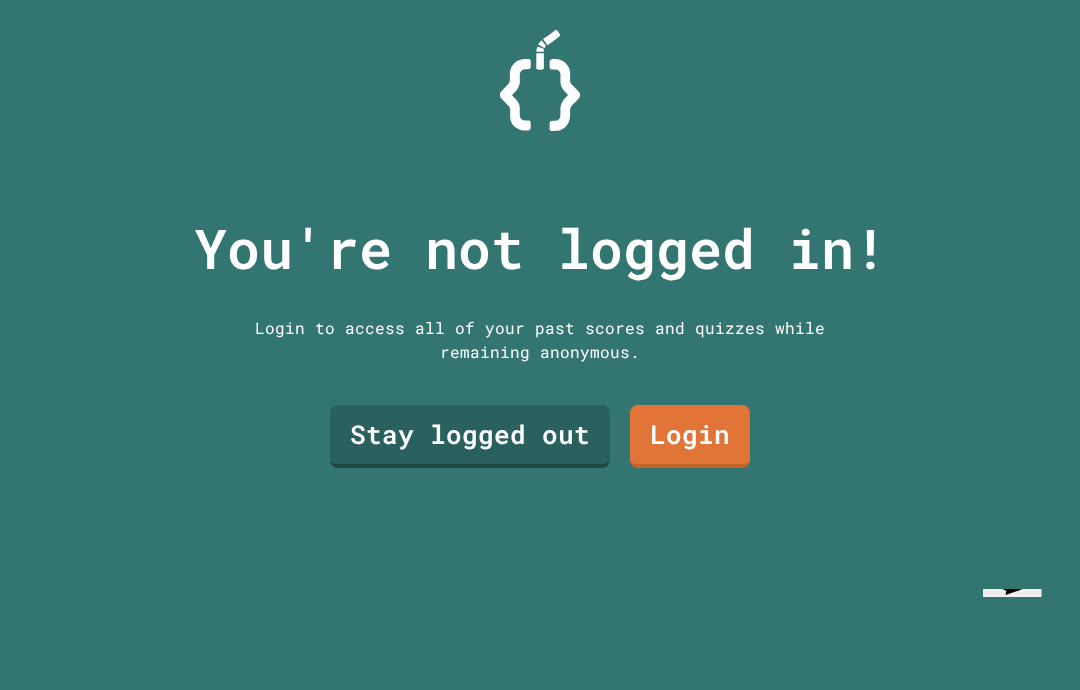 click on "Stay logged out" at bounding box center [470, 436] 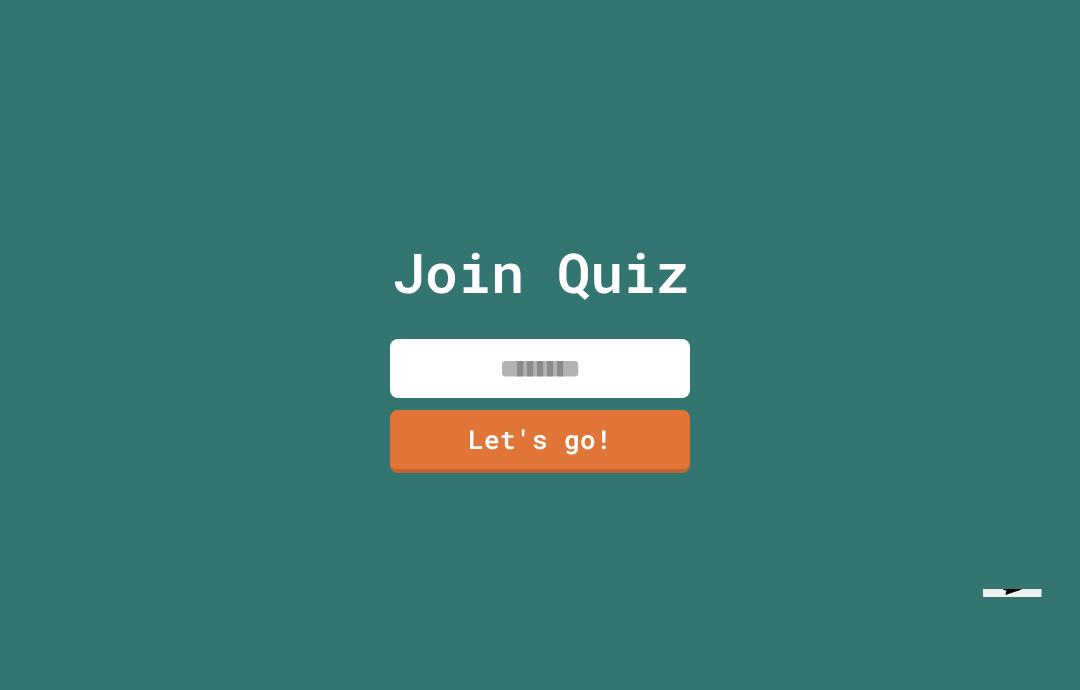 click at bounding box center (540, 368) 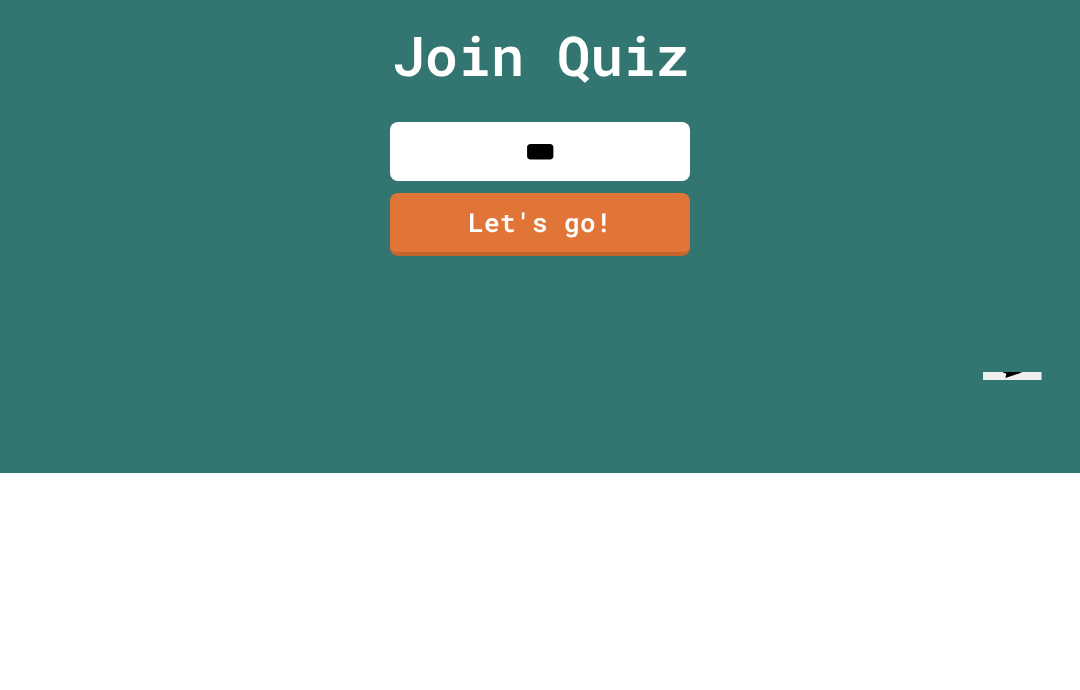 type on "****" 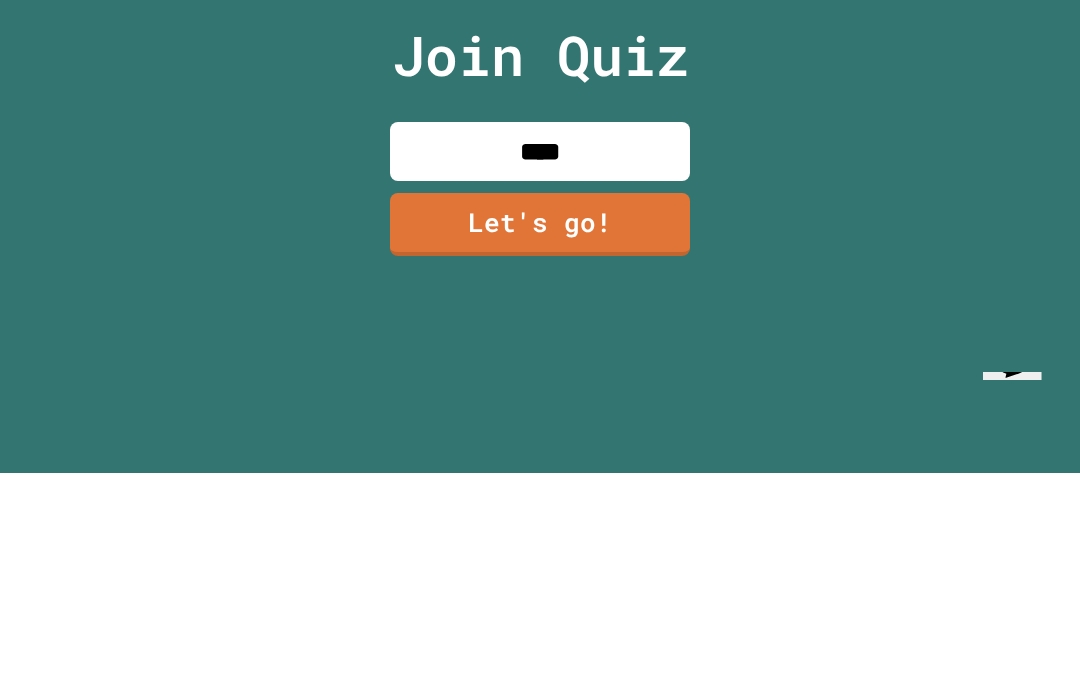 click on "Let's go!" at bounding box center [540, 441] 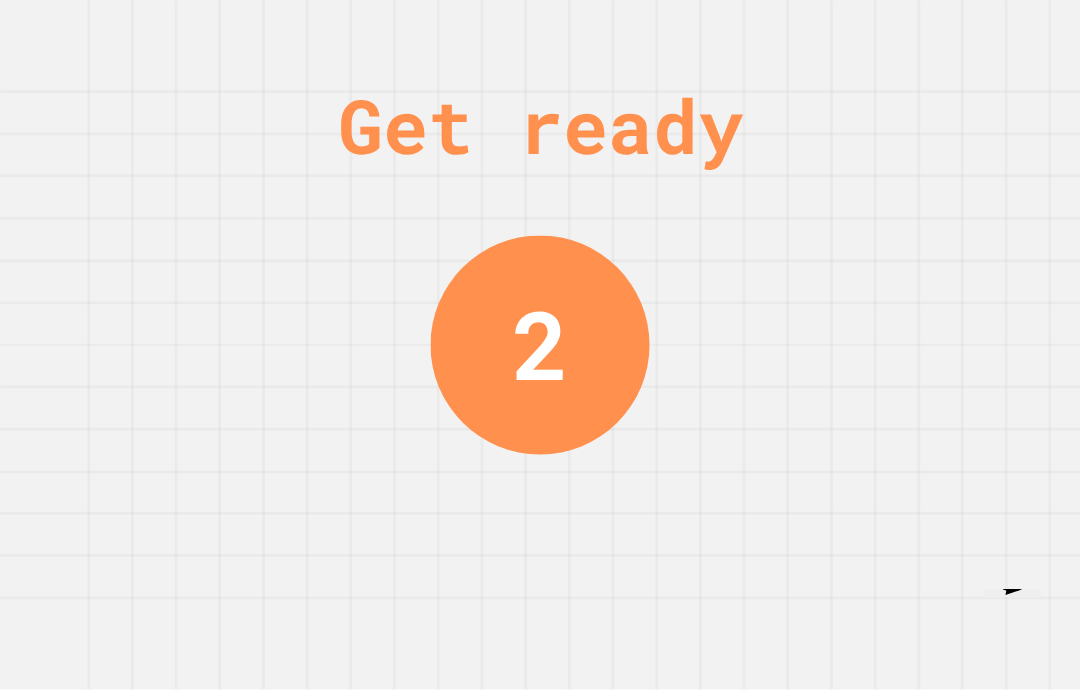 click on "Get ready 2" at bounding box center [540, 345] 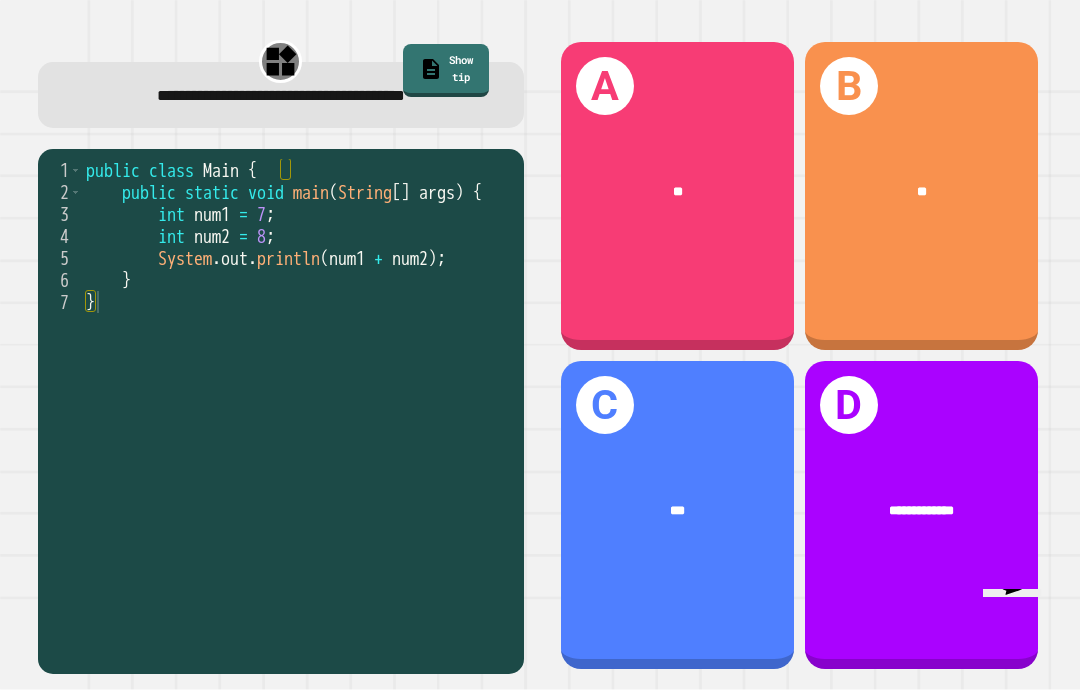 scroll, scrollTop: 33, scrollLeft: 0, axis: vertical 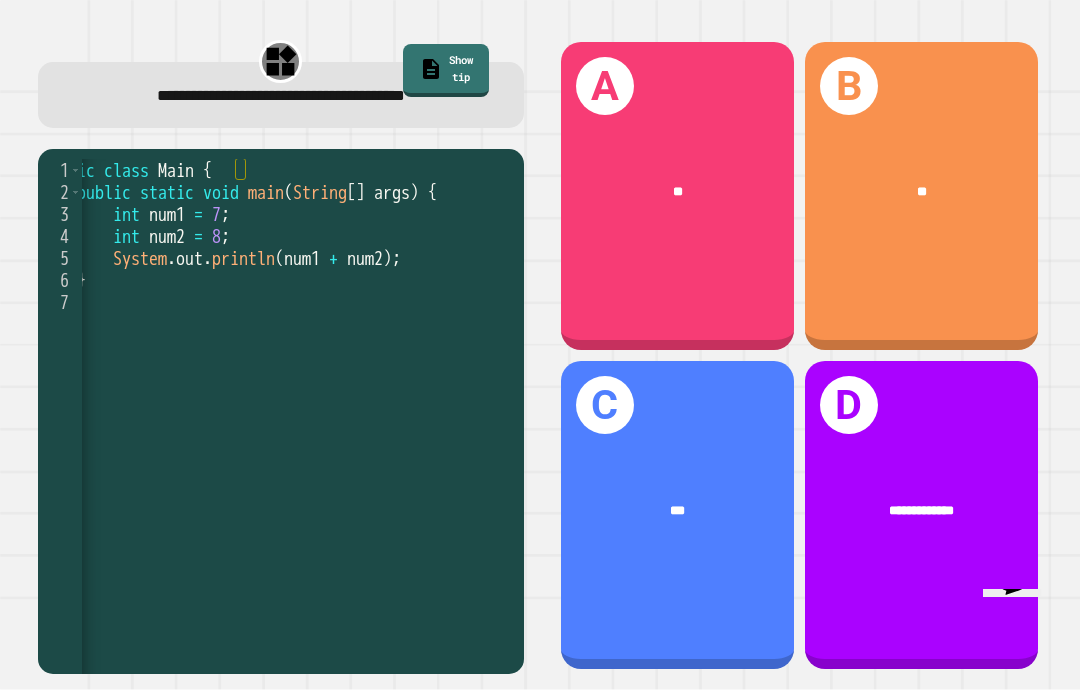 click on "A **" at bounding box center [677, 196] 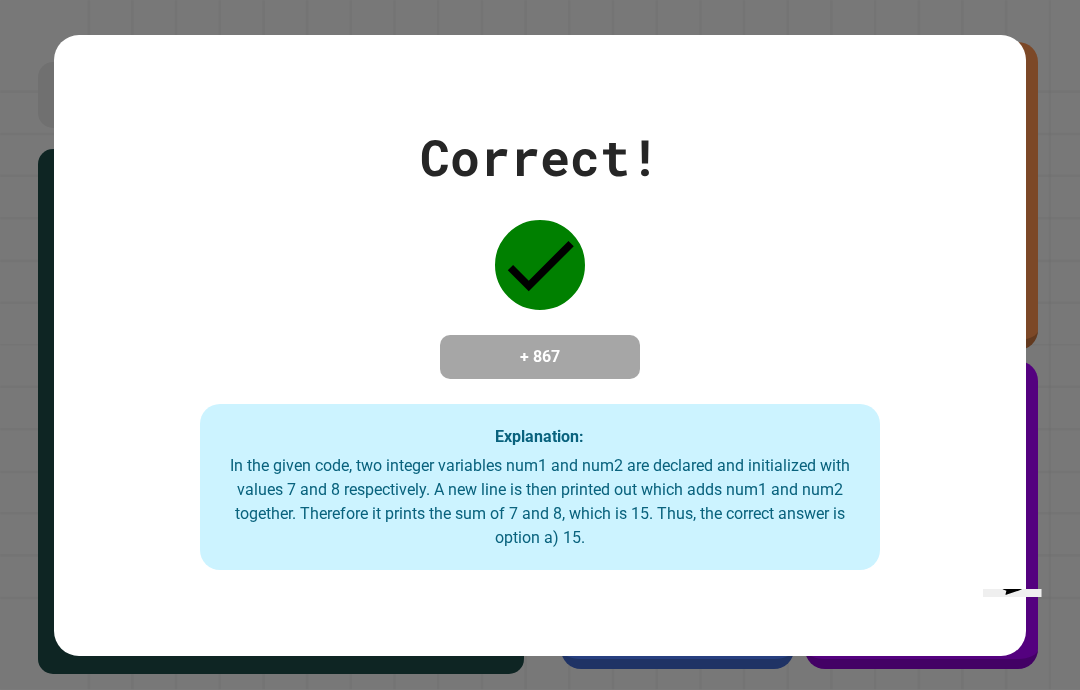 click on "Correct! + 867 Explanation: In the given code, two integer variables num1 and num2 are declared and initialized with values 7 and 8 respectively. A new line is then printed out which adds num1 and num2 together. Therefore it prints the sum of 7 and 8, which is 15. Thus, the correct answer is option a) 15." at bounding box center [540, 345] 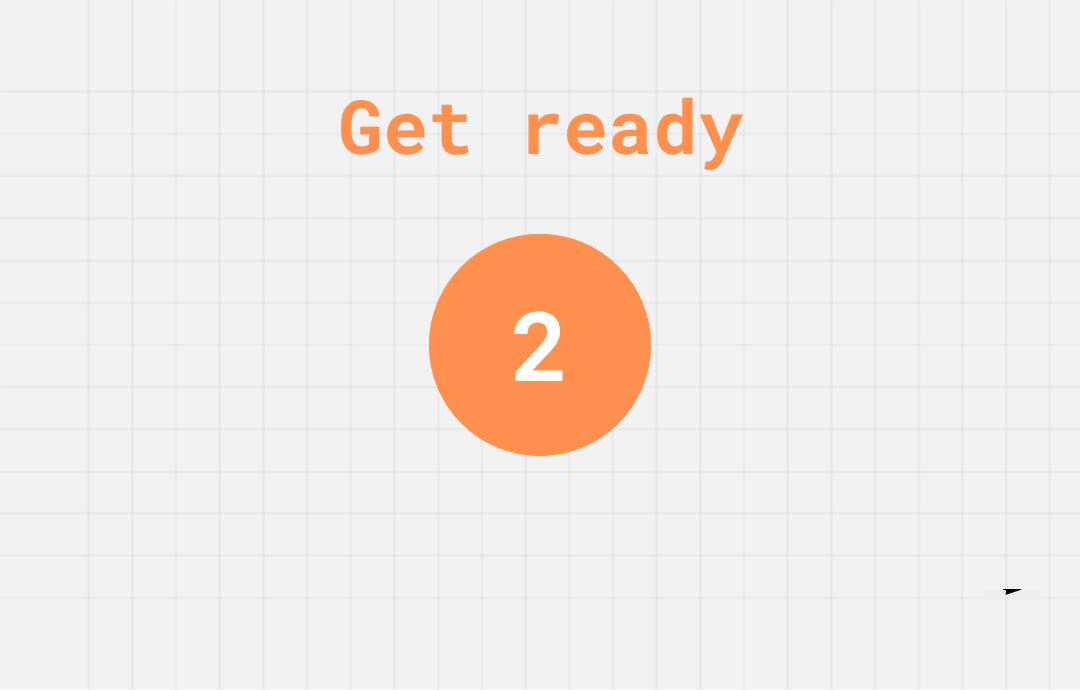 click on "Get ready" at bounding box center [540, 125] 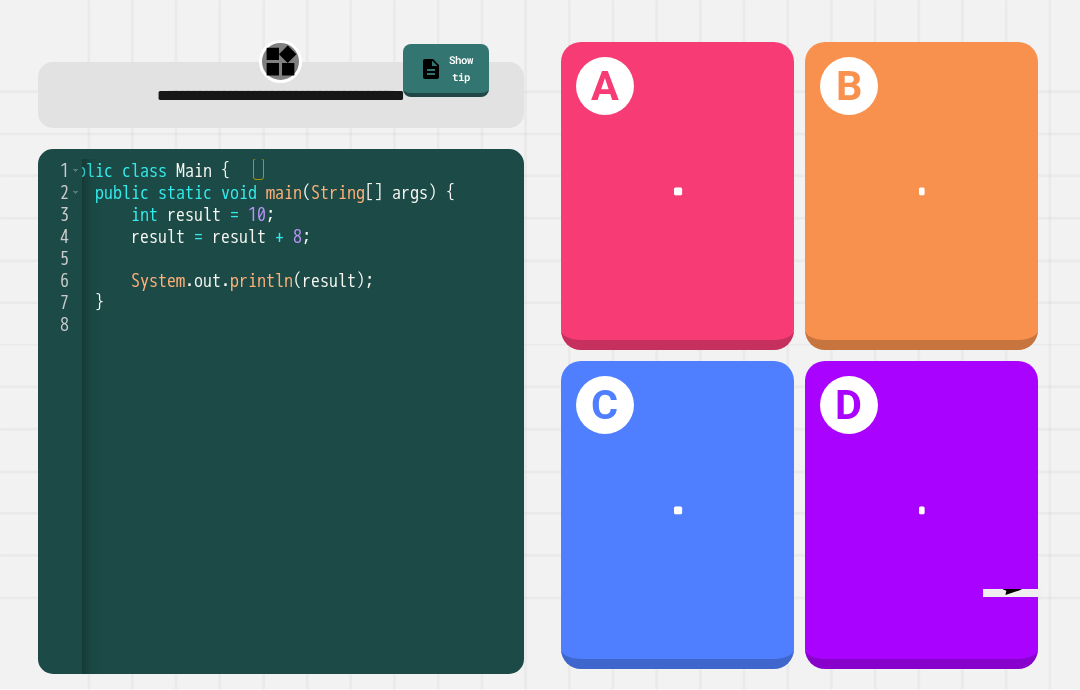 scroll, scrollTop: 0, scrollLeft: 53, axis: horizontal 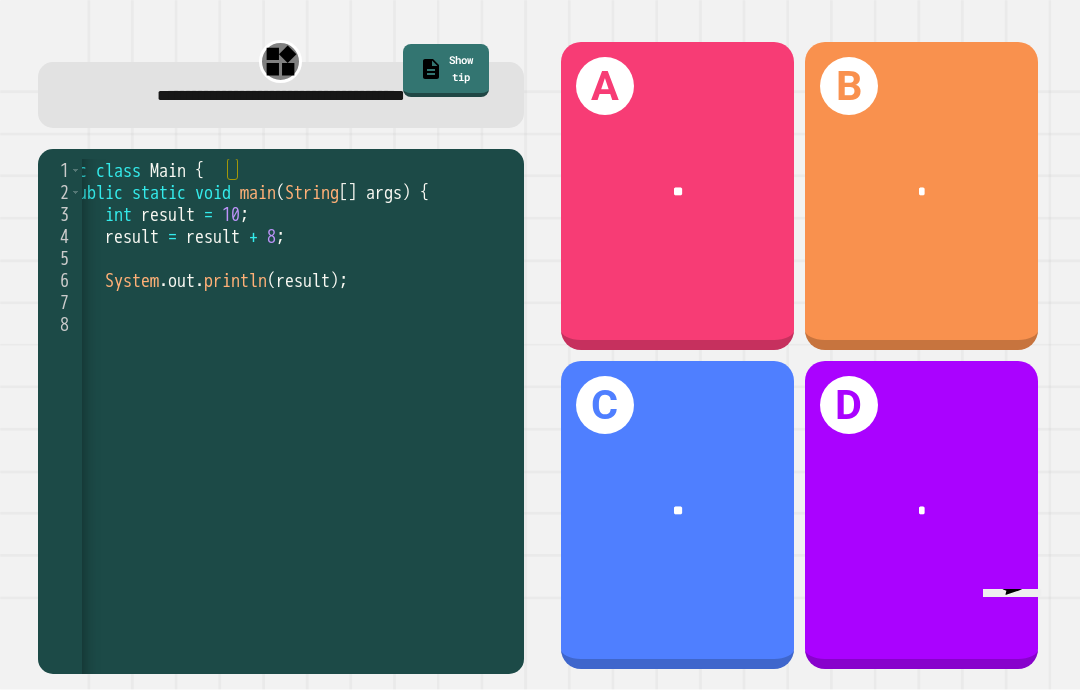 click on "C **" at bounding box center (677, 515) 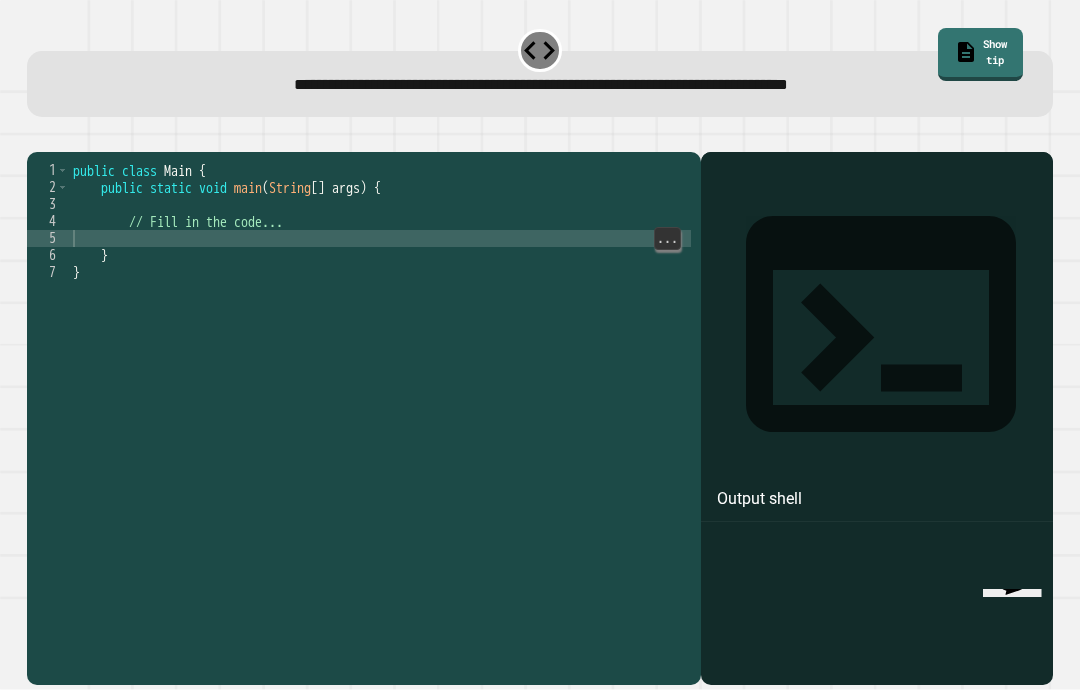 click on "public   class   Main   {      public   static   void   main ( String [ ]   args )   {           // Fill in the code...      } }" at bounding box center (380, 451) 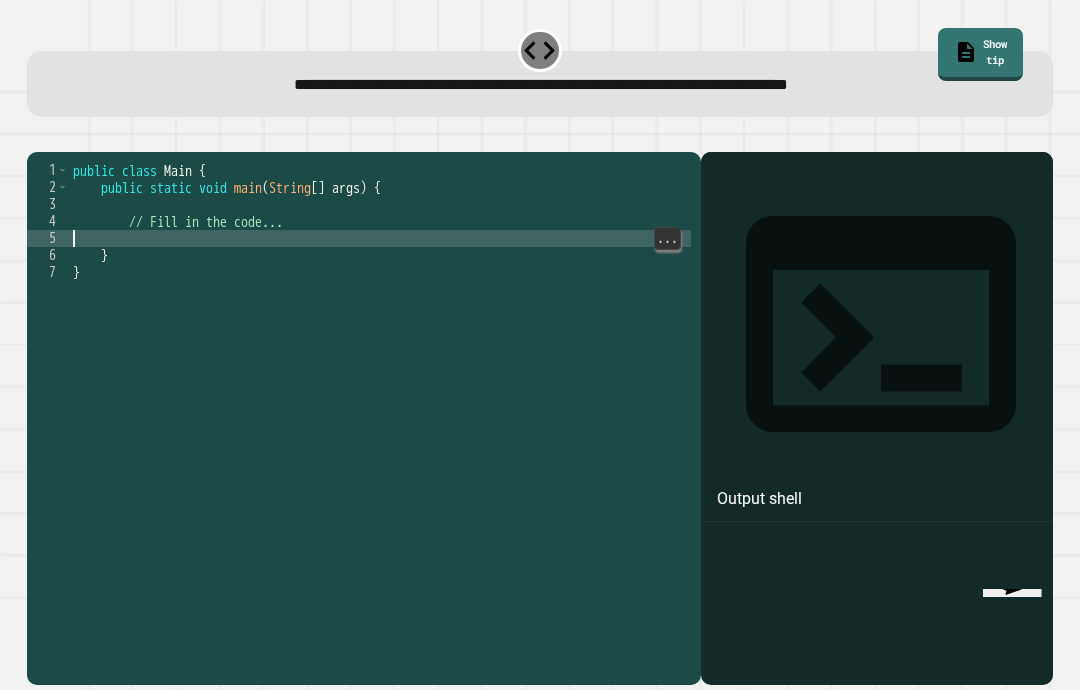 scroll, scrollTop: 32, scrollLeft: 0, axis: vertical 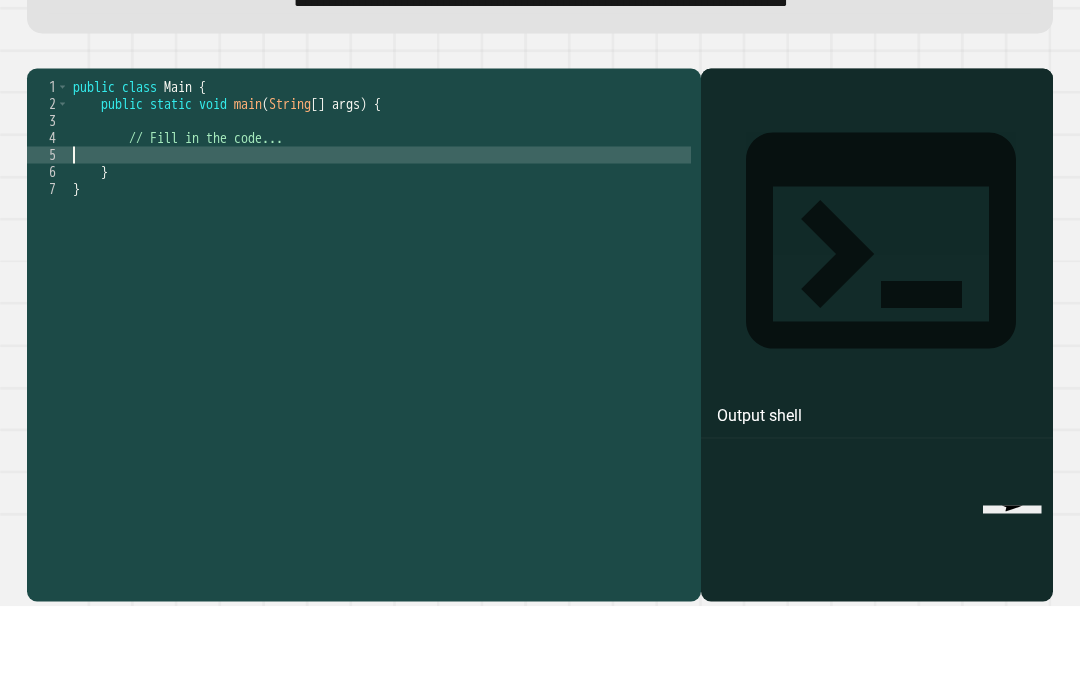 click on "public   class   Main   {      public   static   void   main ( String [ ]   args )   {           // Fill in the code...      } }" at bounding box center [380, 451] 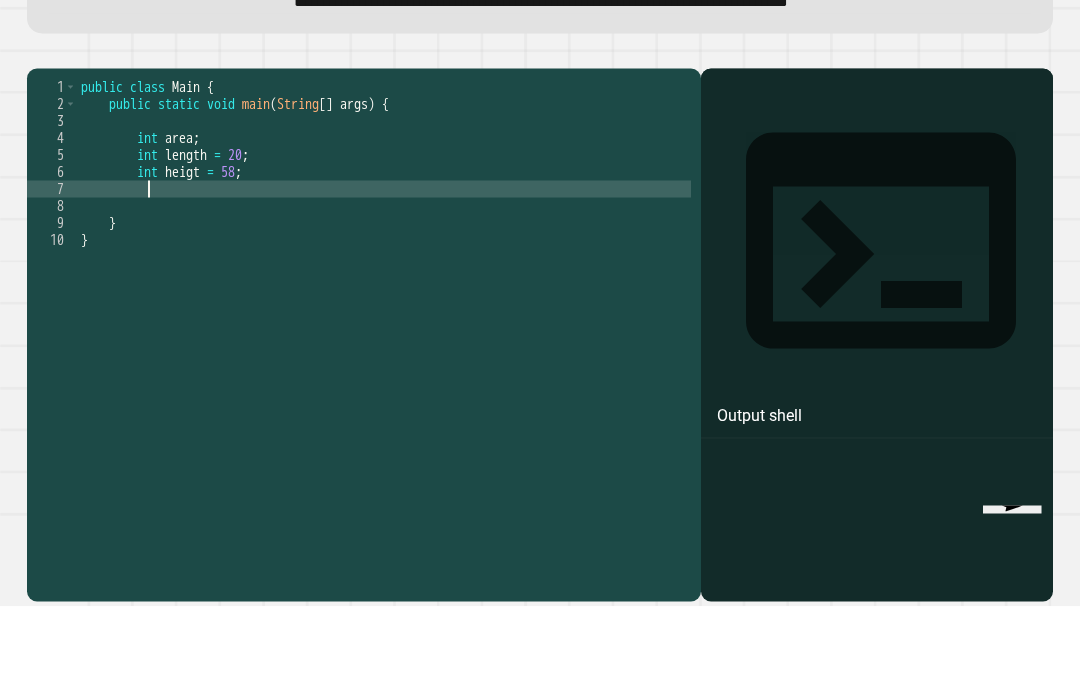 scroll, scrollTop: 18, scrollLeft: 23, axis: both 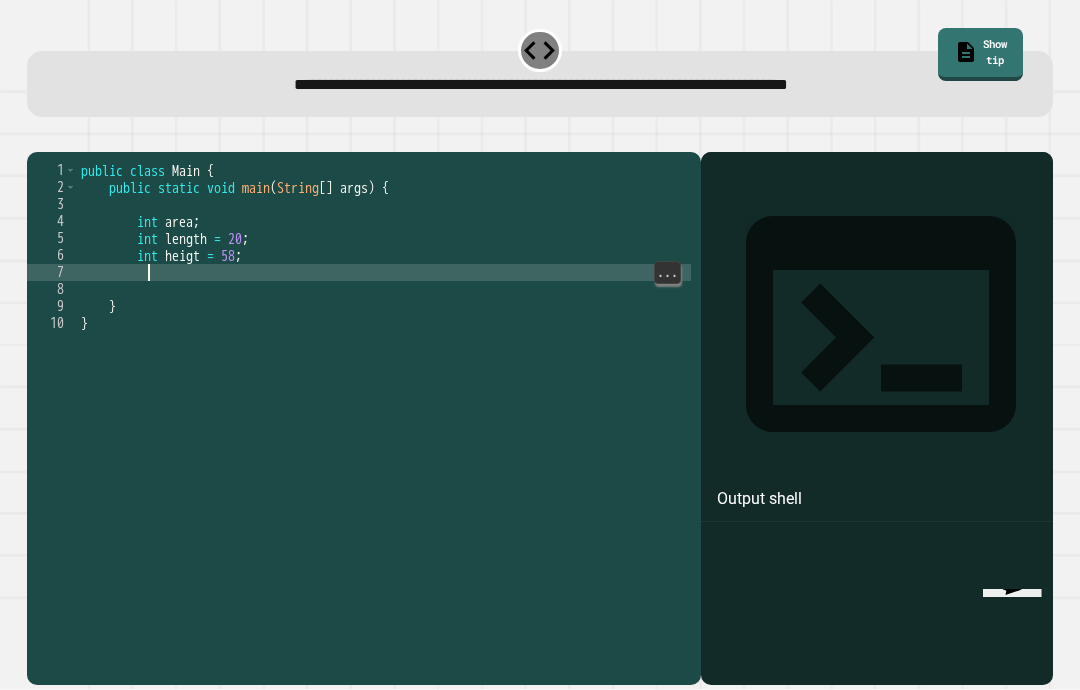 click on "public   class   Main   {      public   static   void   main ( String [ ]   args )   {           int   area ;           int   length   =   20 ;           int   heigt   =   58 ;                } }" at bounding box center [384, 451] 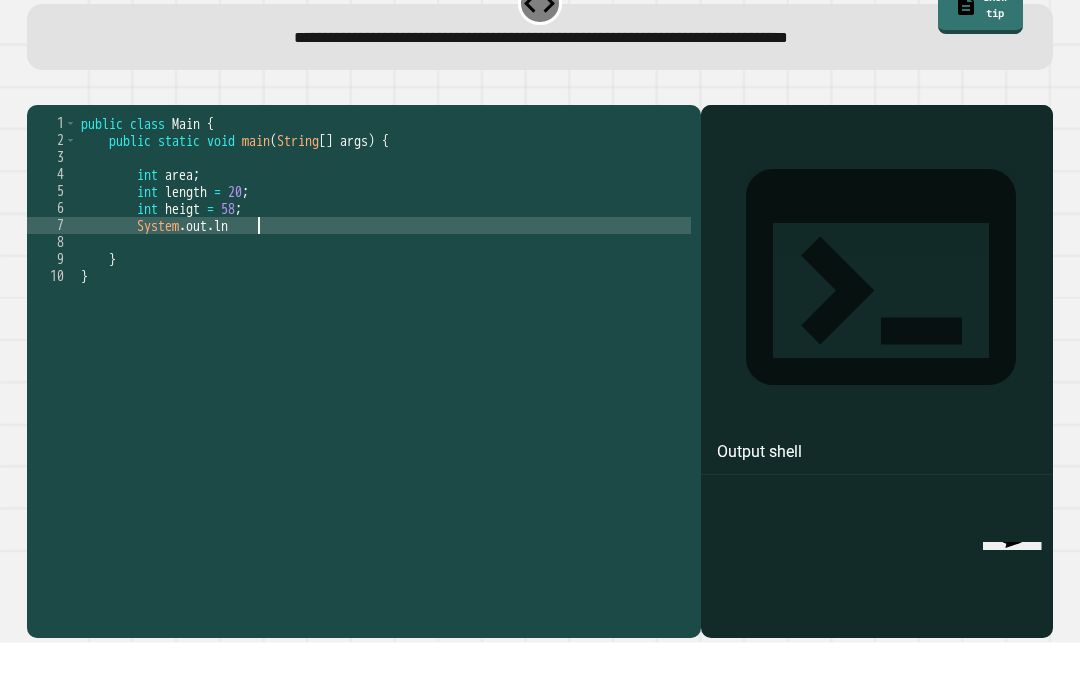 scroll, scrollTop: 18, scrollLeft: 70, axis: both 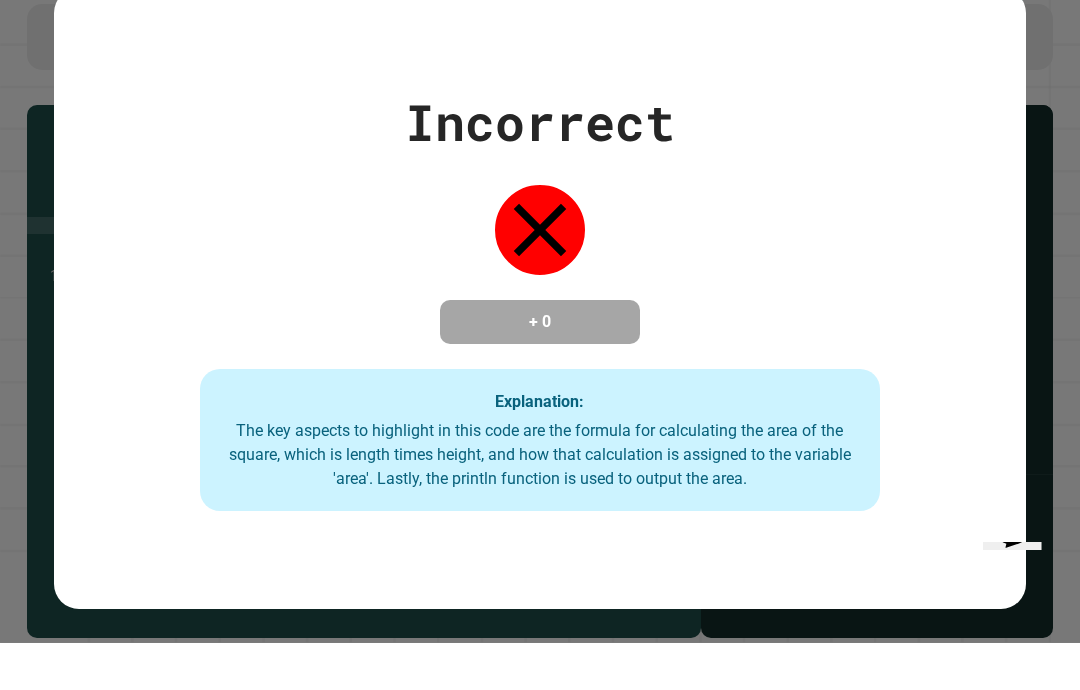 type on "********" 